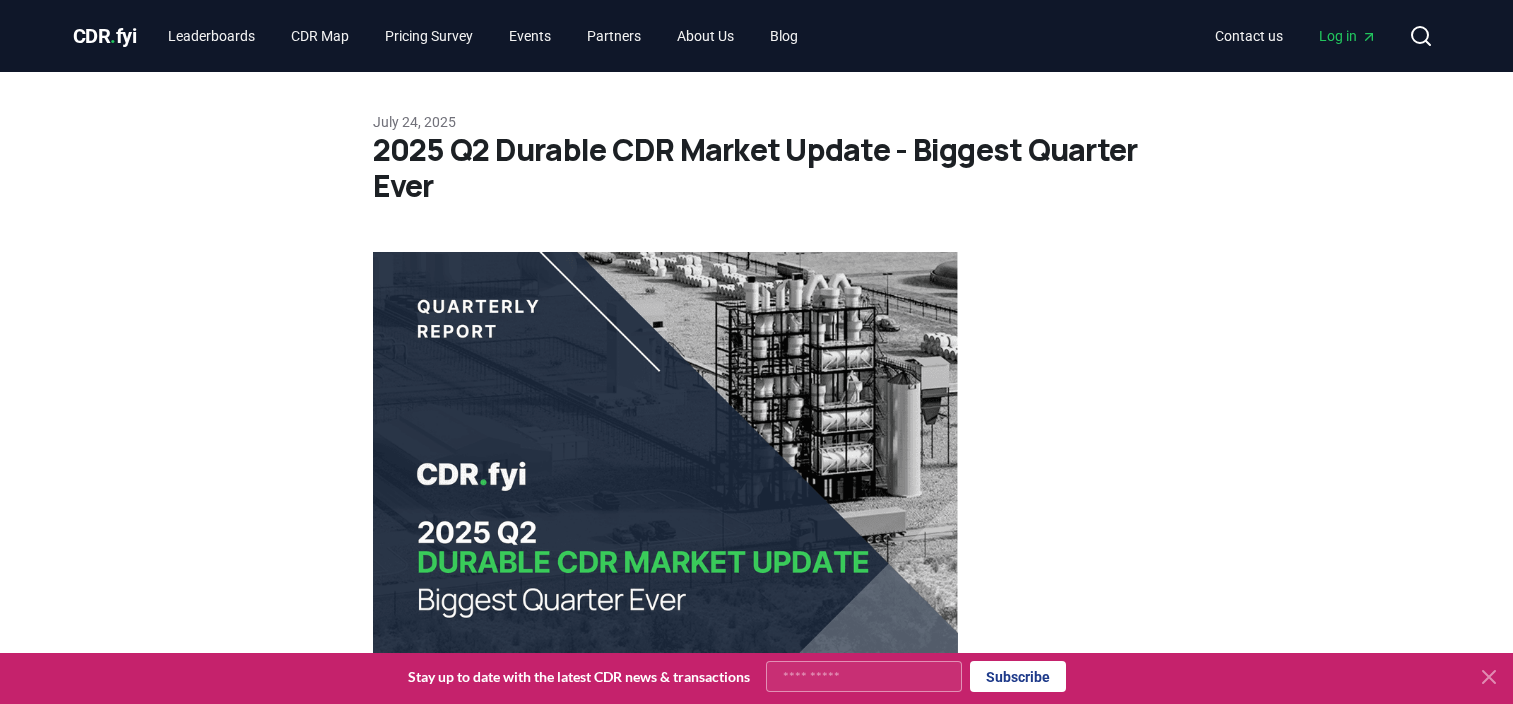 scroll, scrollTop: 700, scrollLeft: 0, axis: vertical 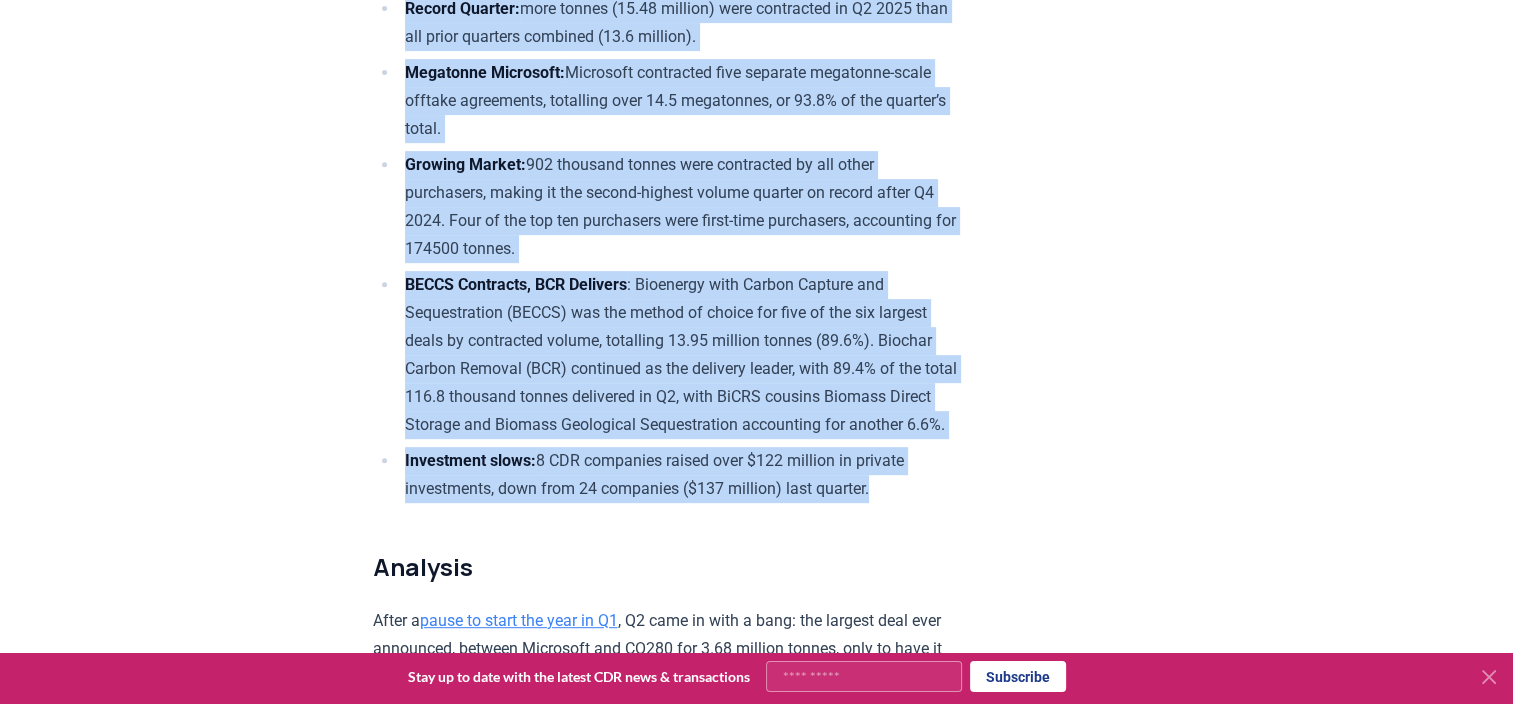 drag, startPoint x: 411, startPoint y: 148, endPoint x: 888, endPoint y: 508, distance: 597.6027 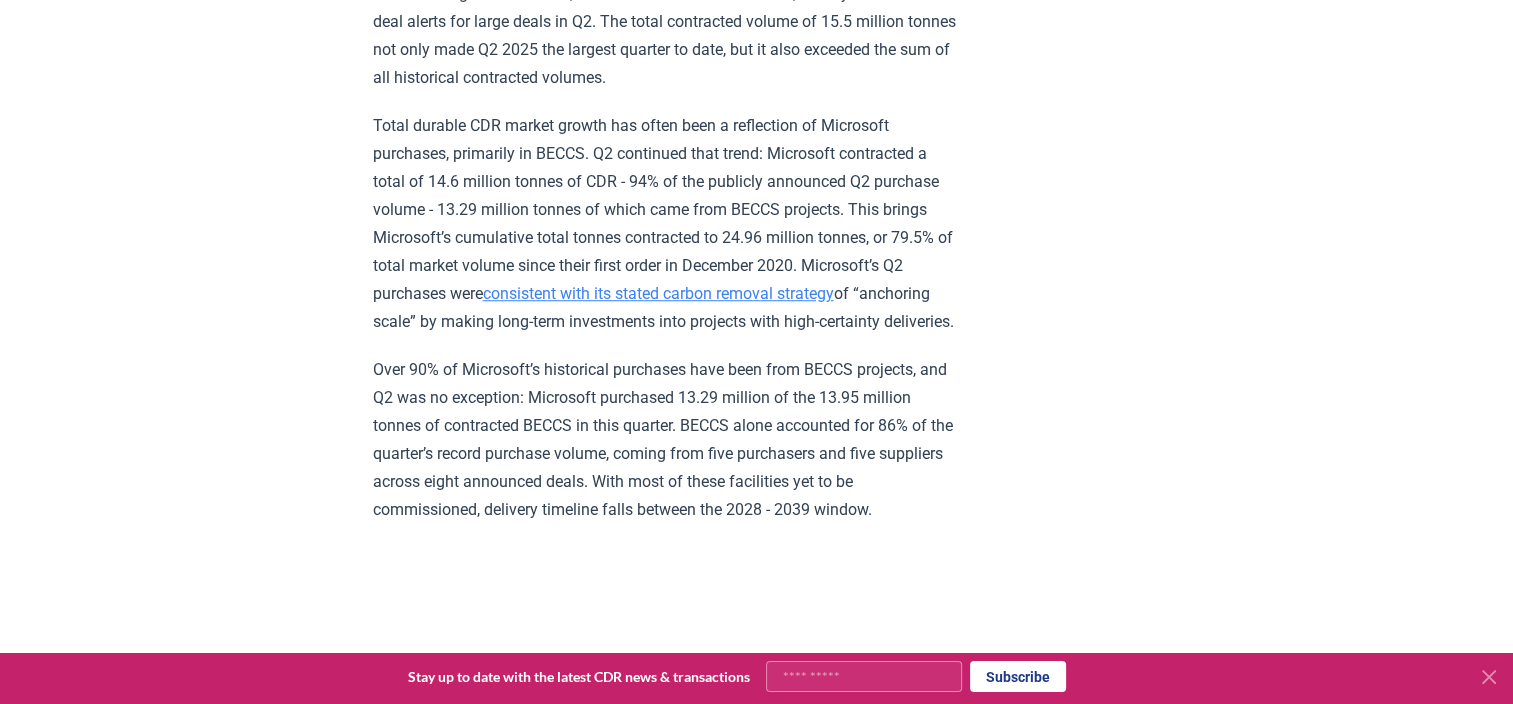 scroll, scrollTop: 1300, scrollLeft: 0, axis: vertical 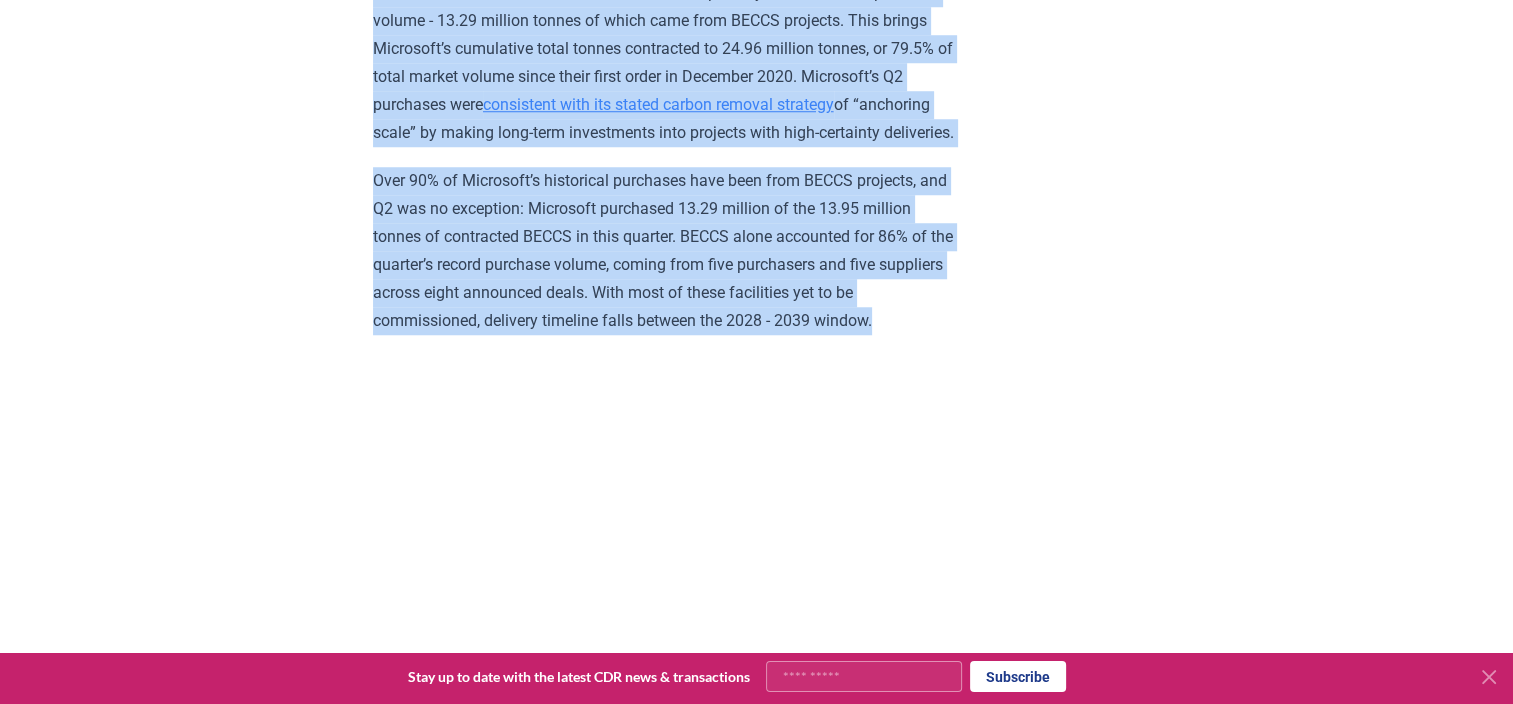 drag, startPoint x: 364, startPoint y: 88, endPoint x: 957, endPoint y: 373, distance: 657.9316 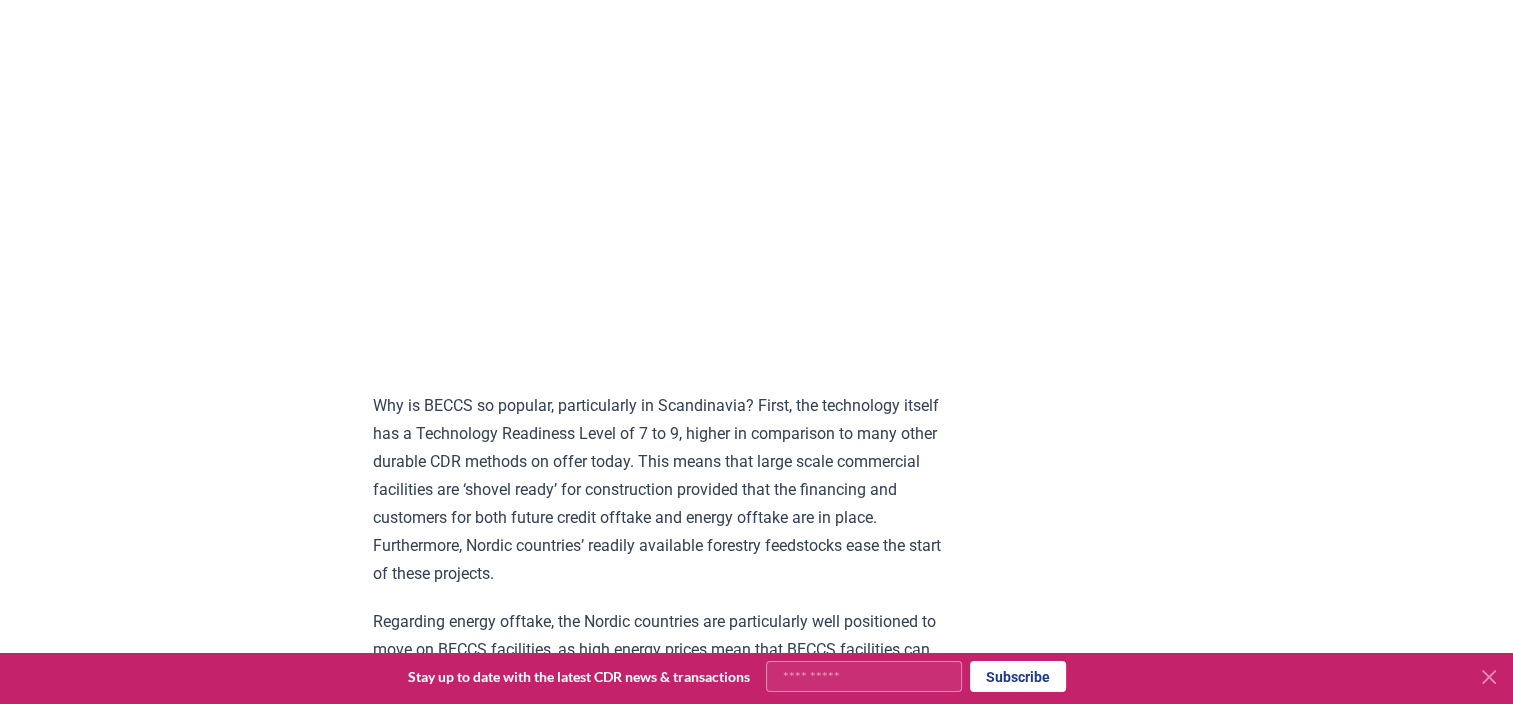scroll, scrollTop: 2500, scrollLeft: 0, axis: vertical 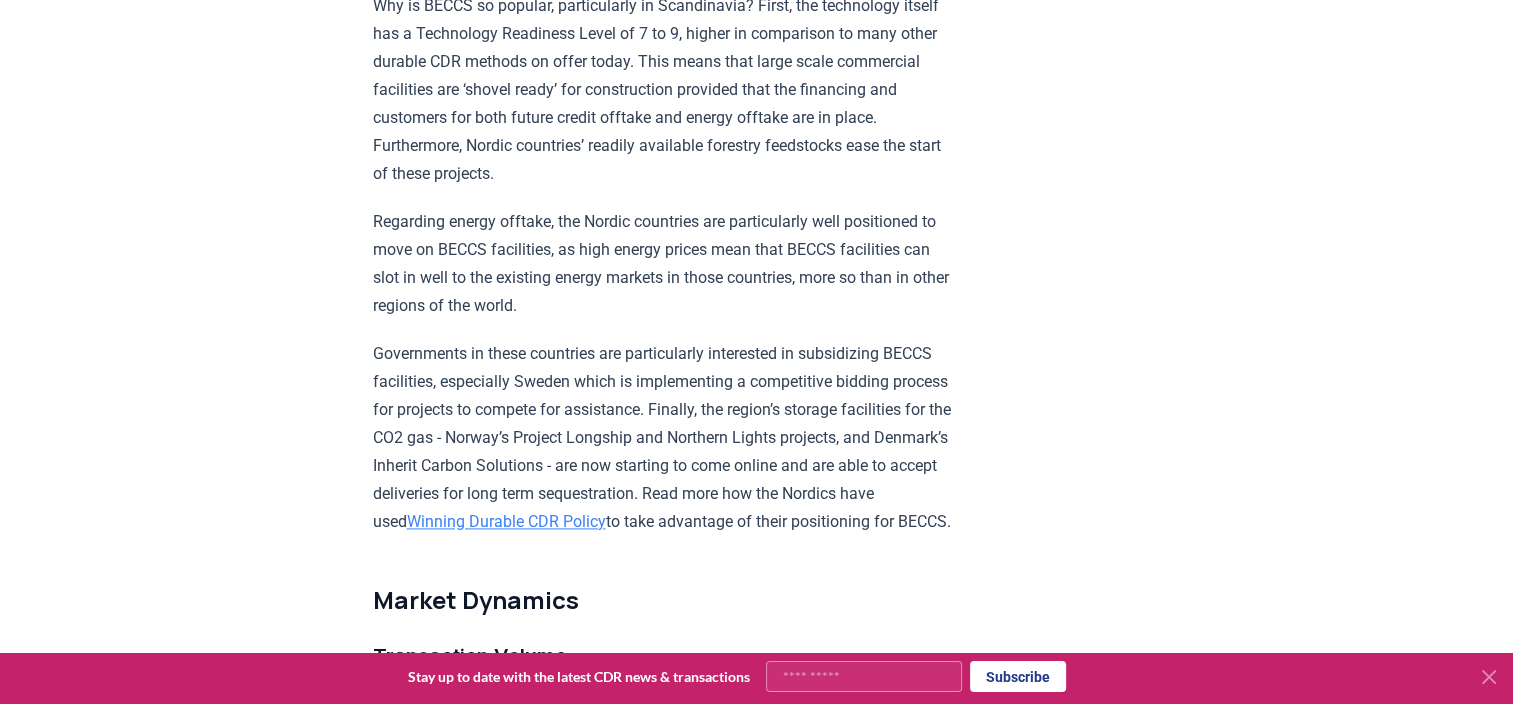 drag, startPoint x: 362, startPoint y: 55, endPoint x: 914, endPoint y: 600, distance: 775.7119 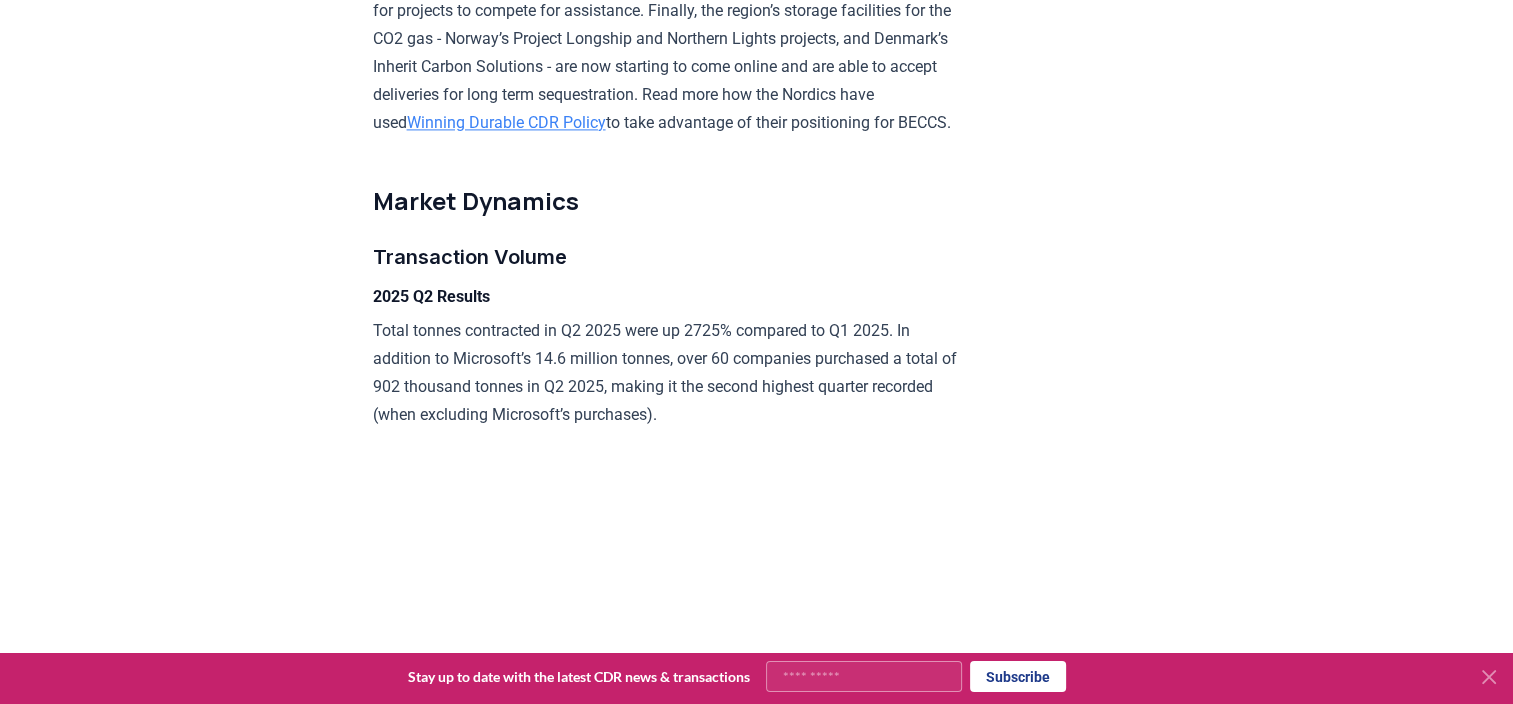 scroll, scrollTop: 2900, scrollLeft: 0, axis: vertical 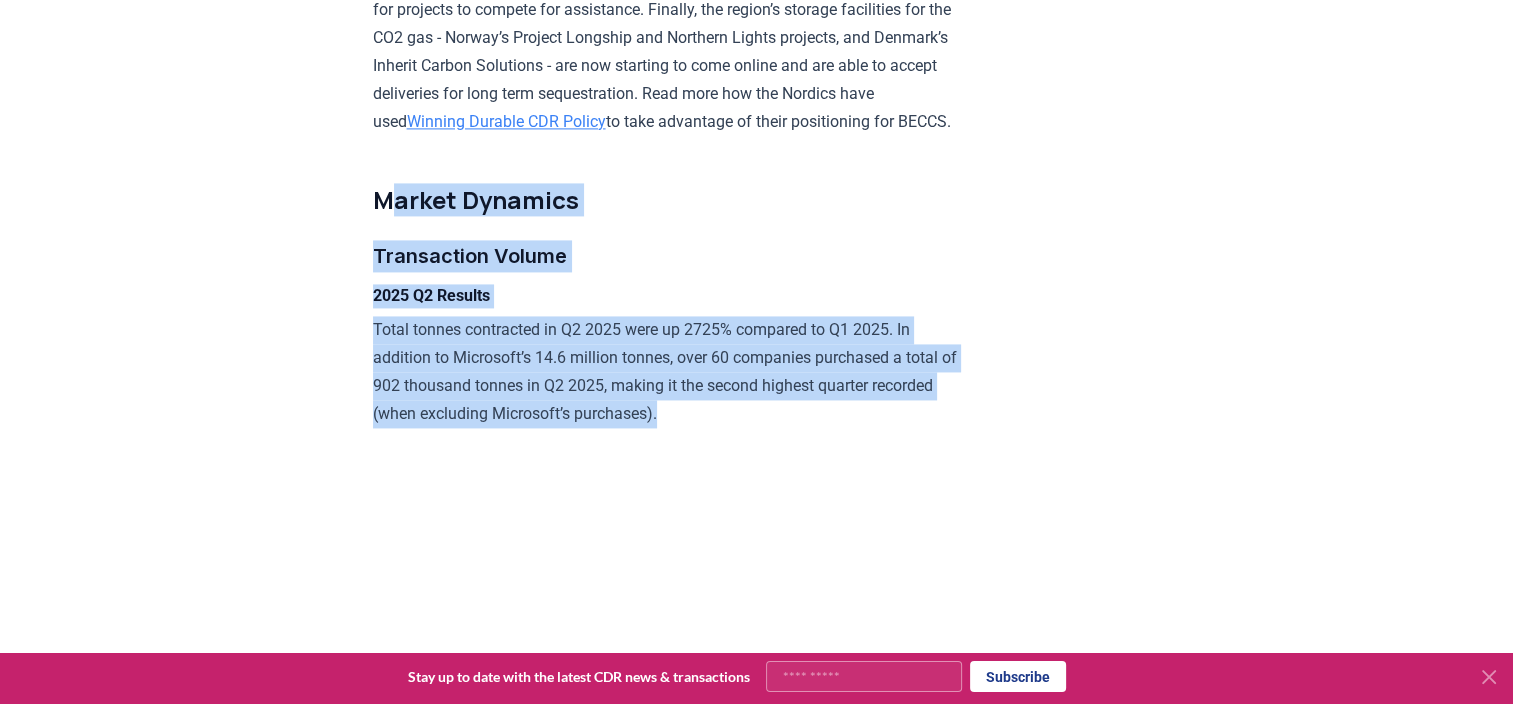 drag, startPoint x: 385, startPoint y: 278, endPoint x: 872, endPoint y: 486, distance: 529.55927 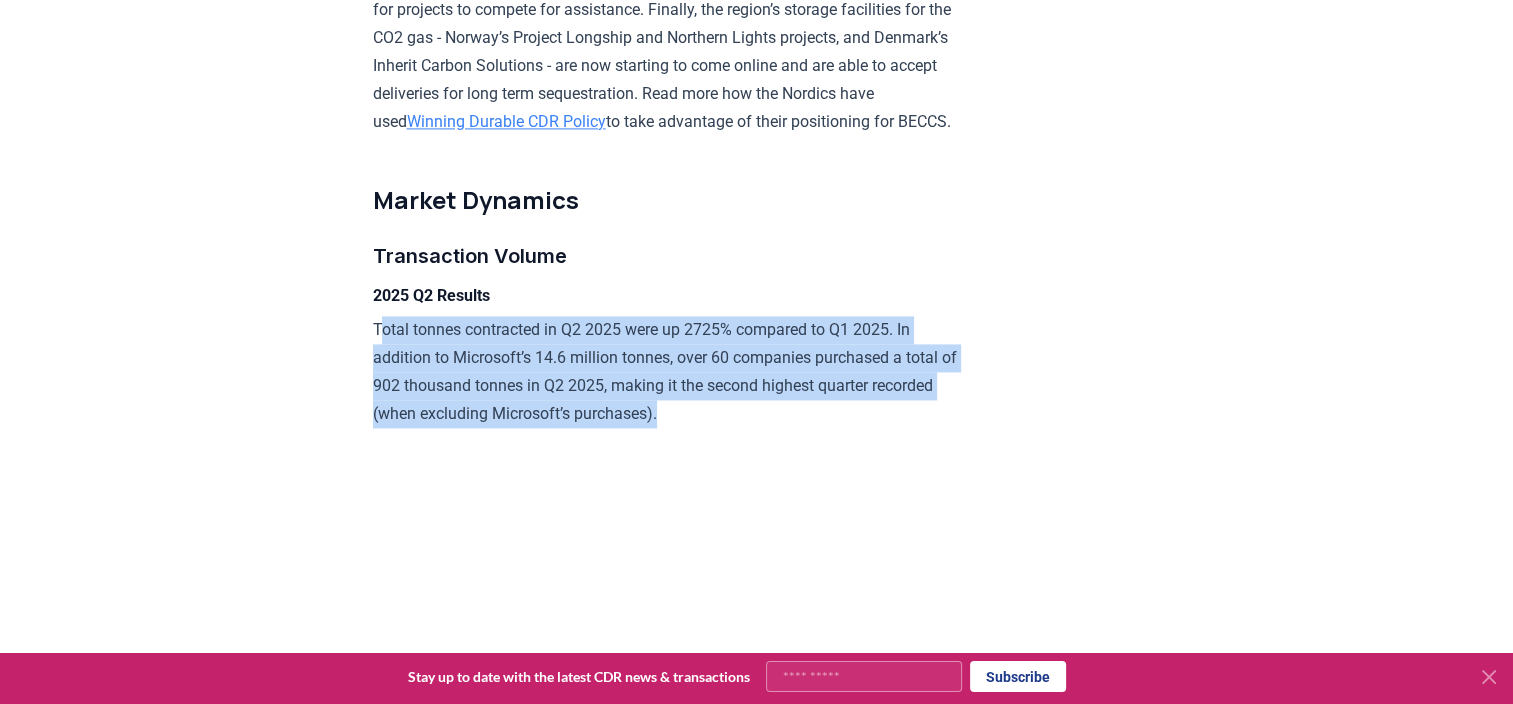 drag, startPoint x: 376, startPoint y: 412, endPoint x: 776, endPoint y: 484, distance: 406.42834 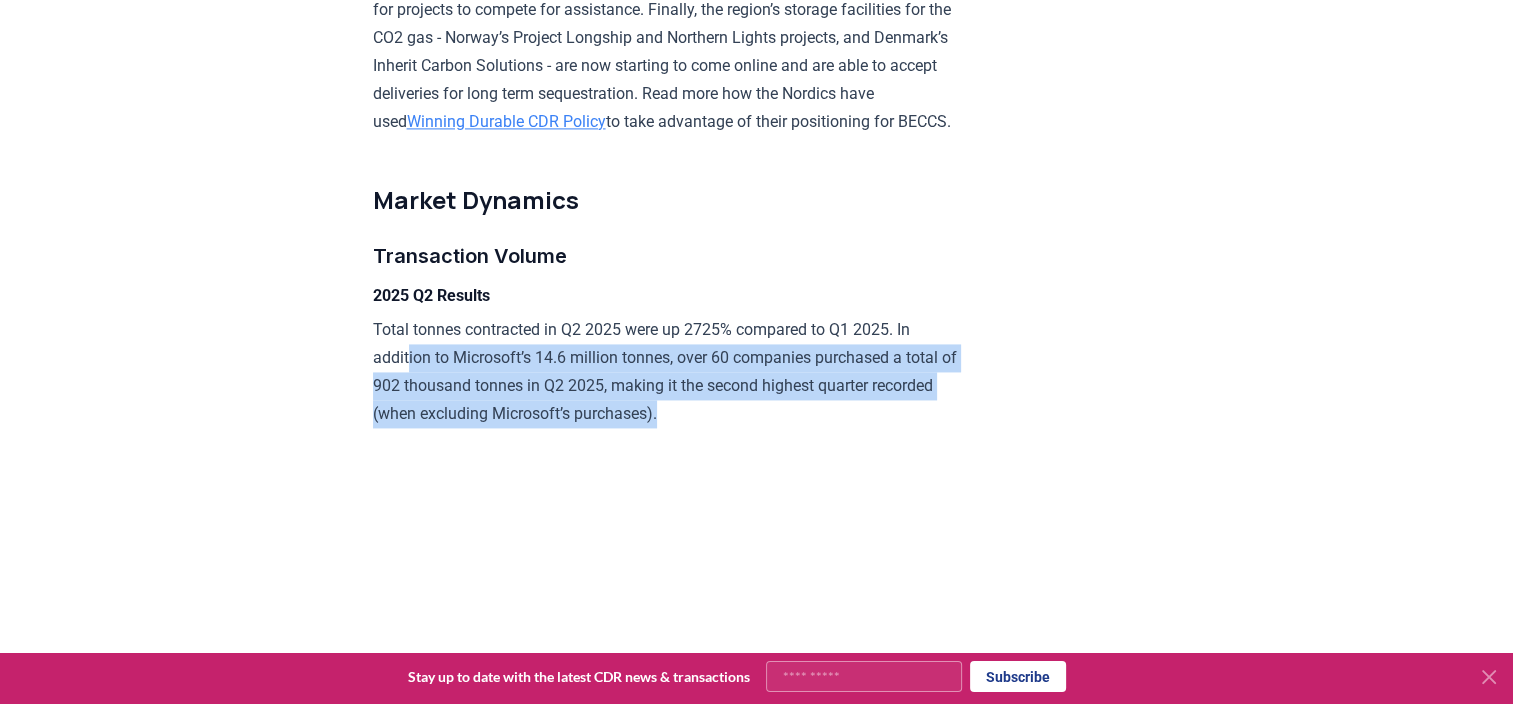drag, startPoint x: 750, startPoint y: 488, endPoint x: 410, endPoint y: 426, distance: 345.60672 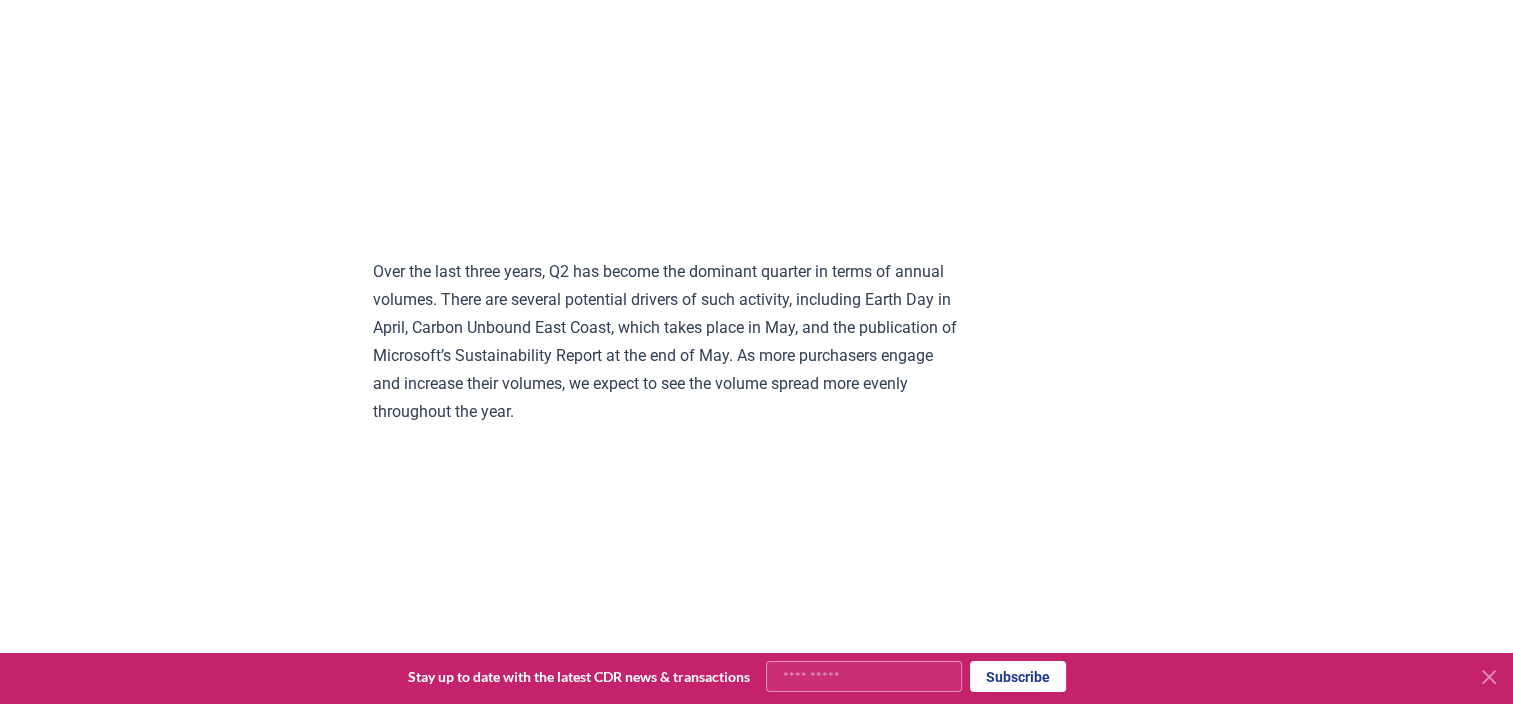 scroll, scrollTop: 3600, scrollLeft: 0, axis: vertical 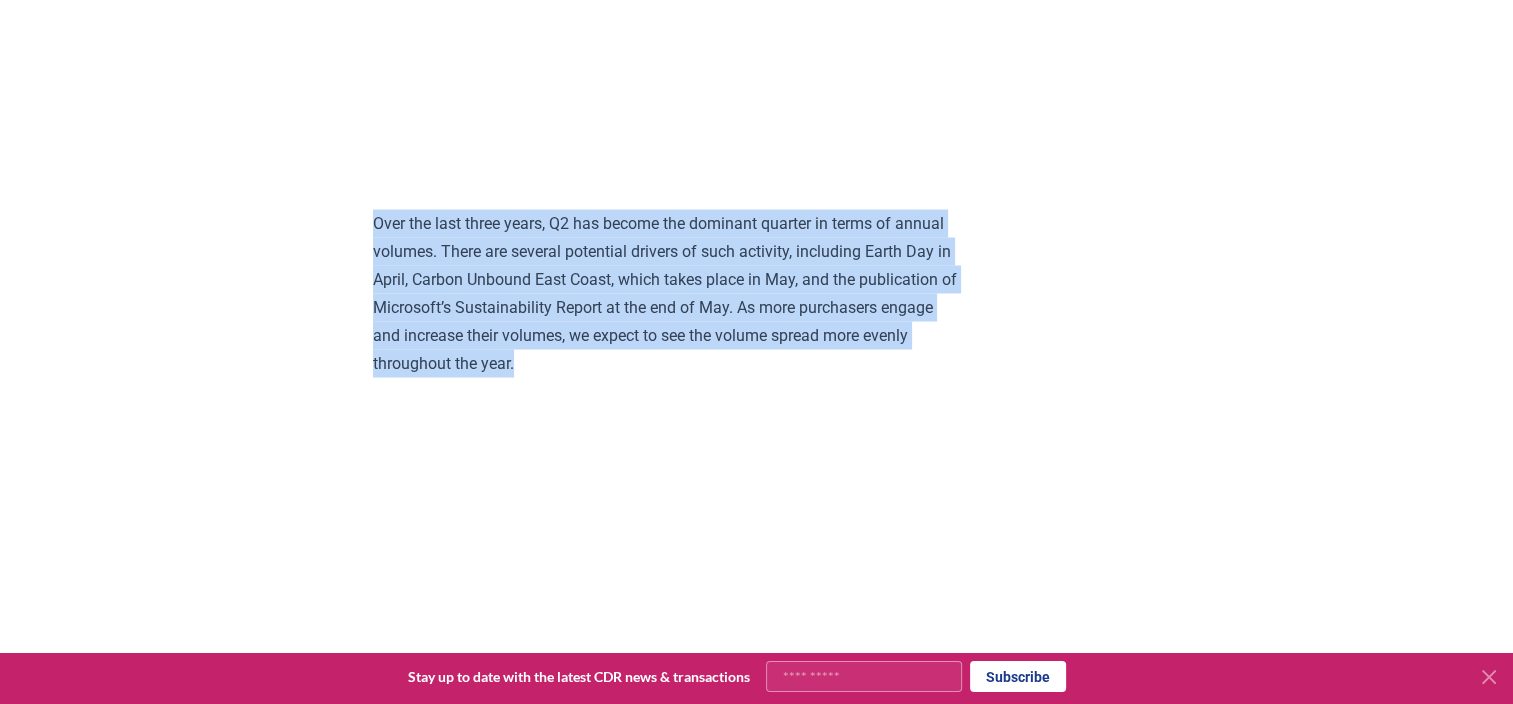 drag, startPoint x: 361, startPoint y: 301, endPoint x: 836, endPoint y: 434, distance: 493.26868 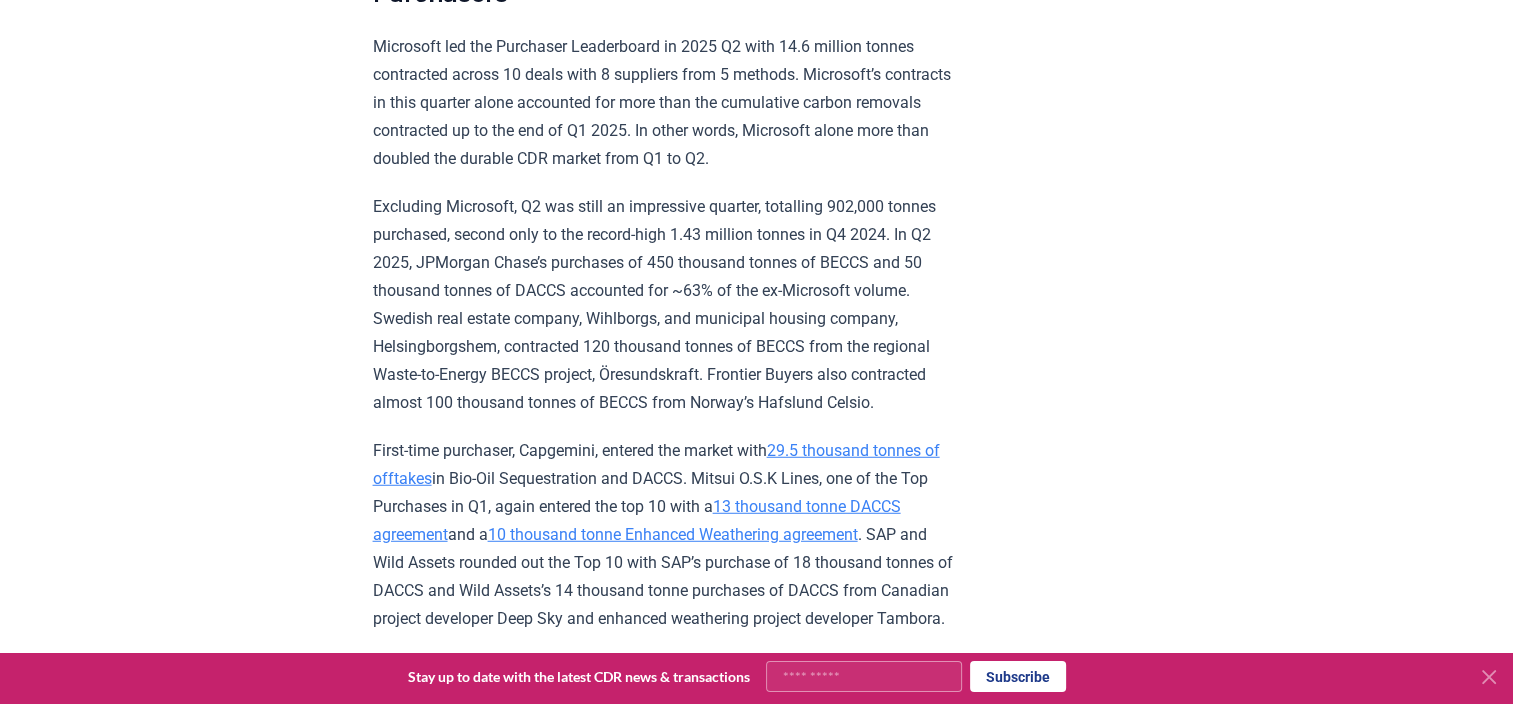 scroll, scrollTop: 5300, scrollLeft: 0, axis: vertical 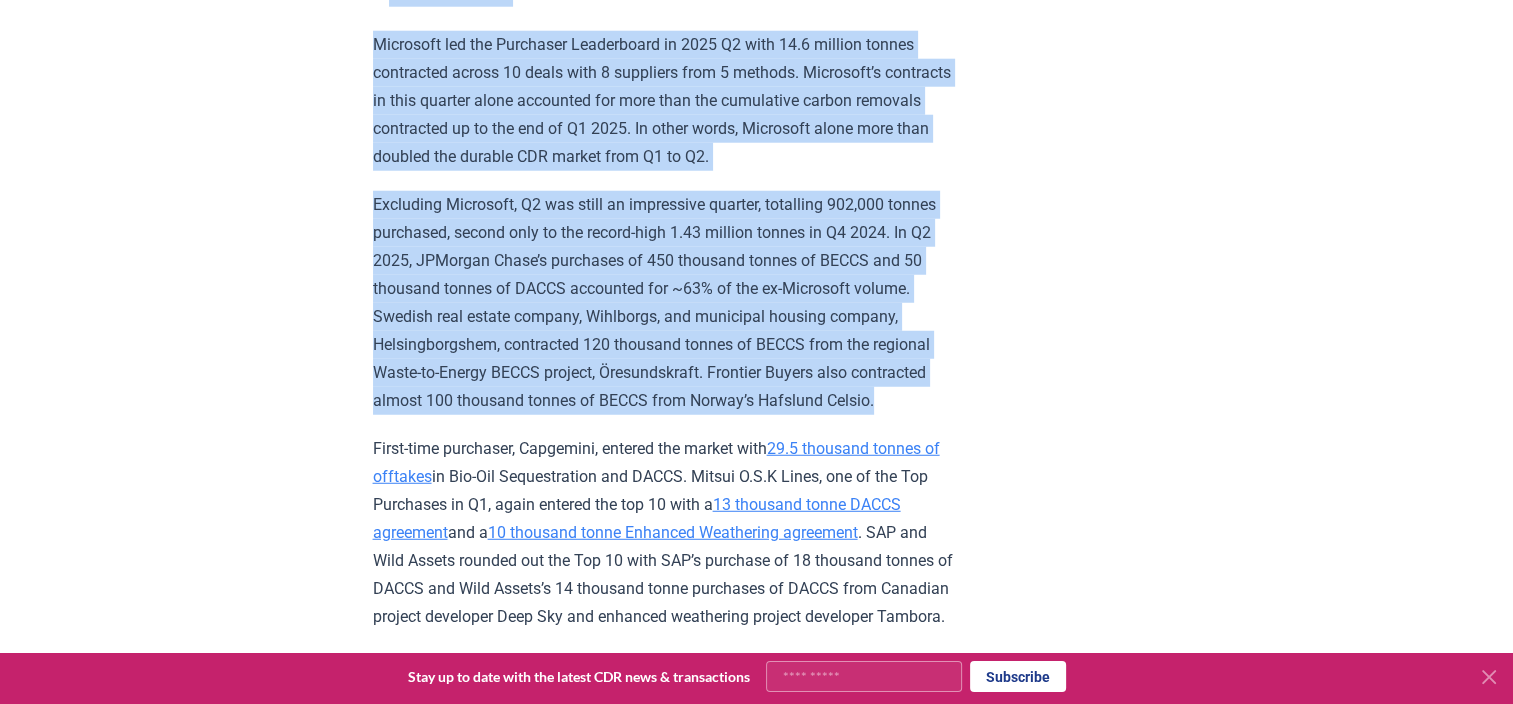 drag, startPoint x: 398, startPoint y: 107, endPoint x: 1041, endPoint y: 547, distance: 779.1335 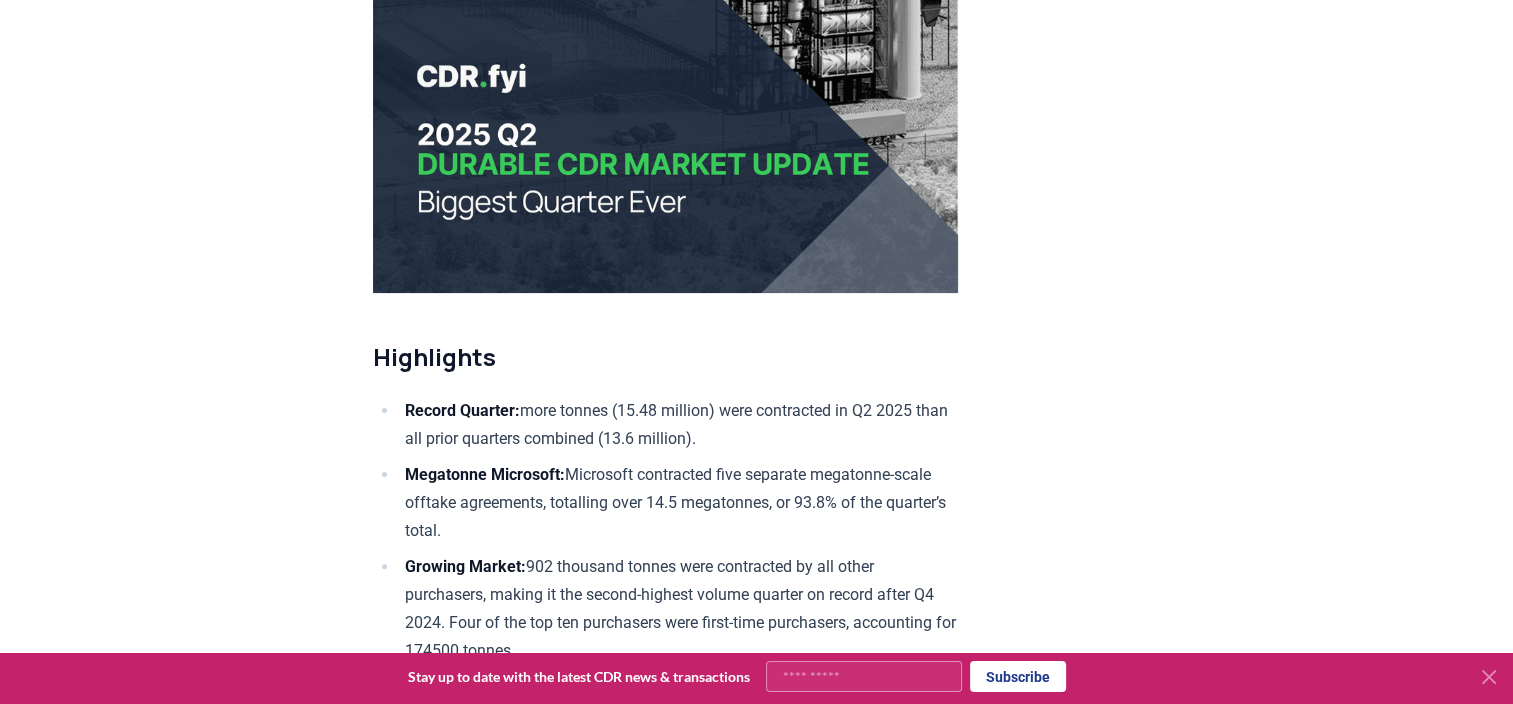 scroll, scrollTop: 600, scrollLeft: 0, axis: vertical 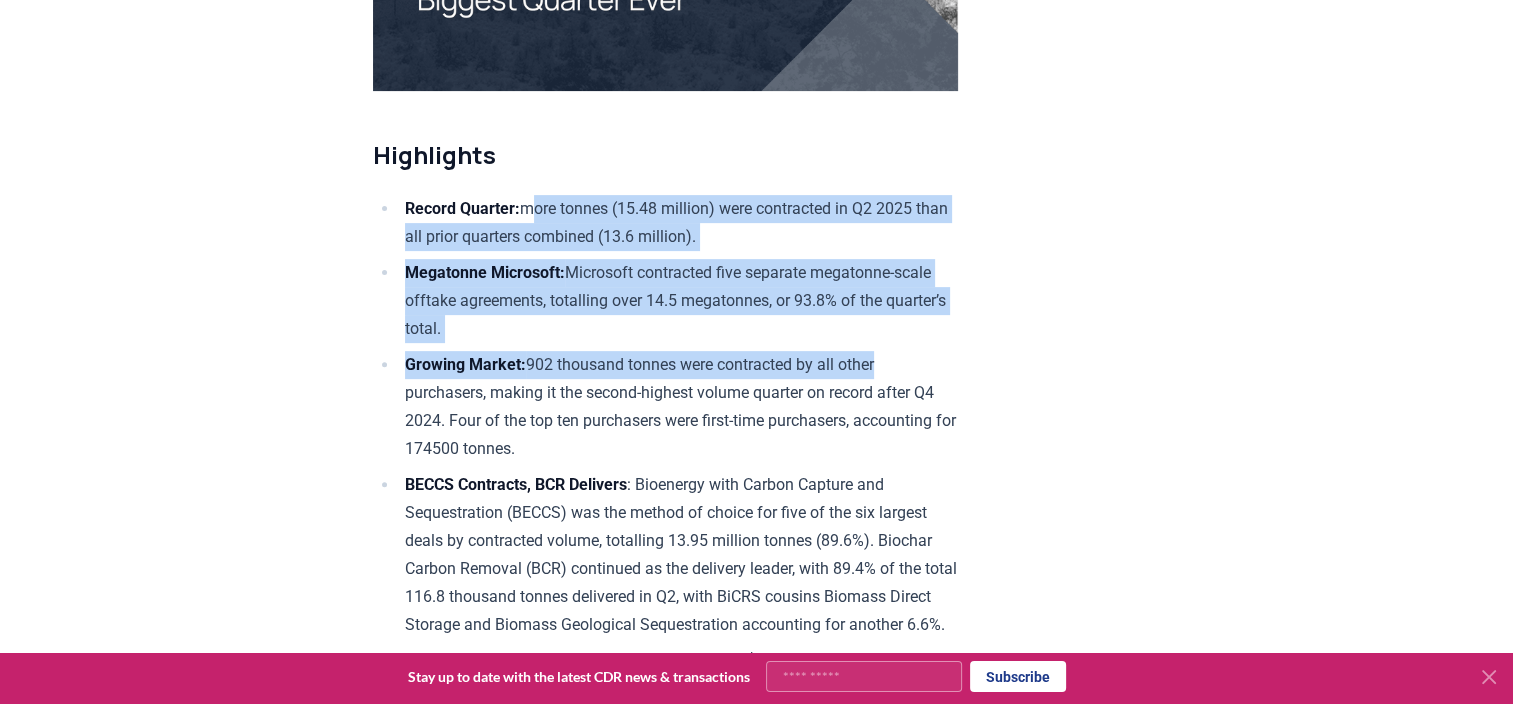 drag, startPoint x: 548, startPoint y: 190, endPoint x: 956, endPoint y: 376, distance: 448.39716 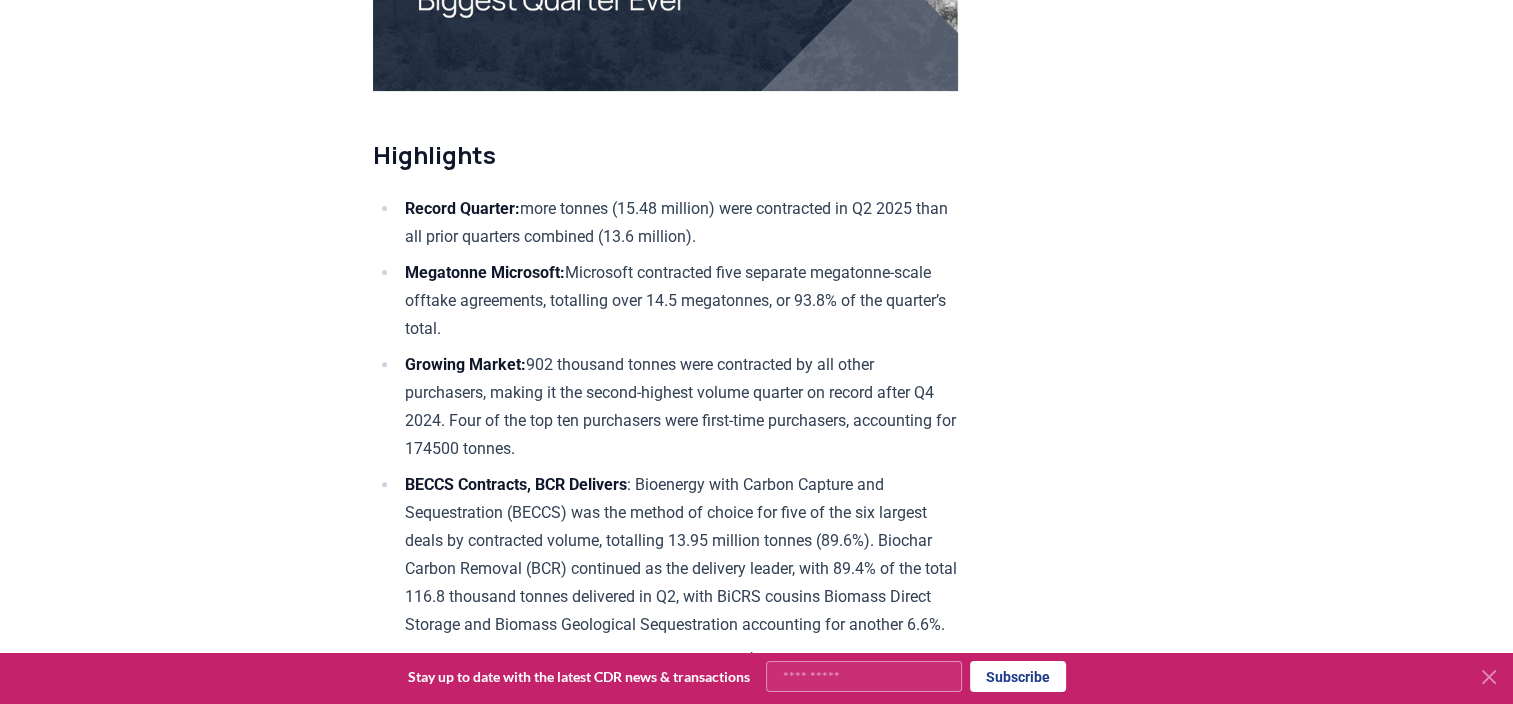 drag, startPoint x: 956, startPoint y: 376, endPoint x: 873, endPoint y: 463, distance: 120.241425 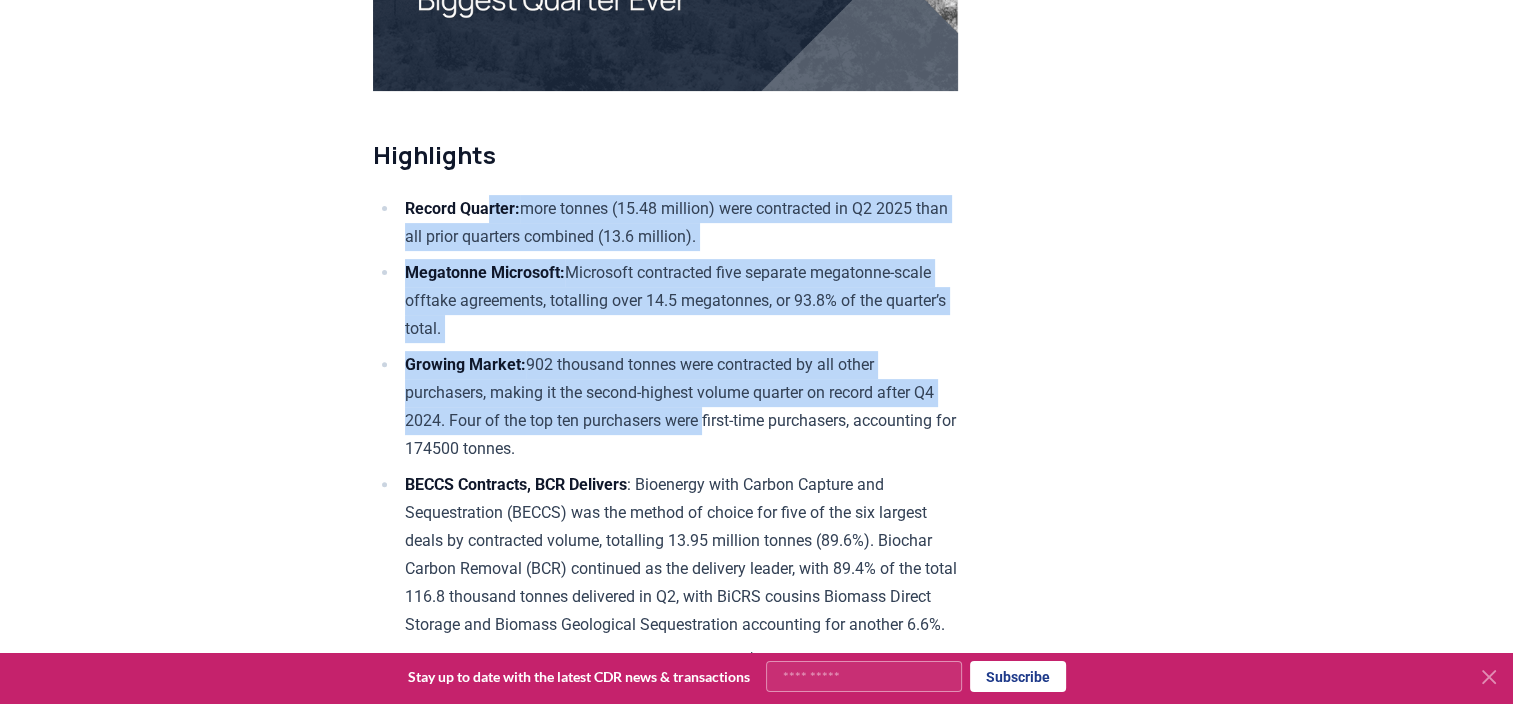 drag, startPoint x: 639, startPoint y: 348, endPoint x: 494, endPoint y: 208, distance: 201.55644 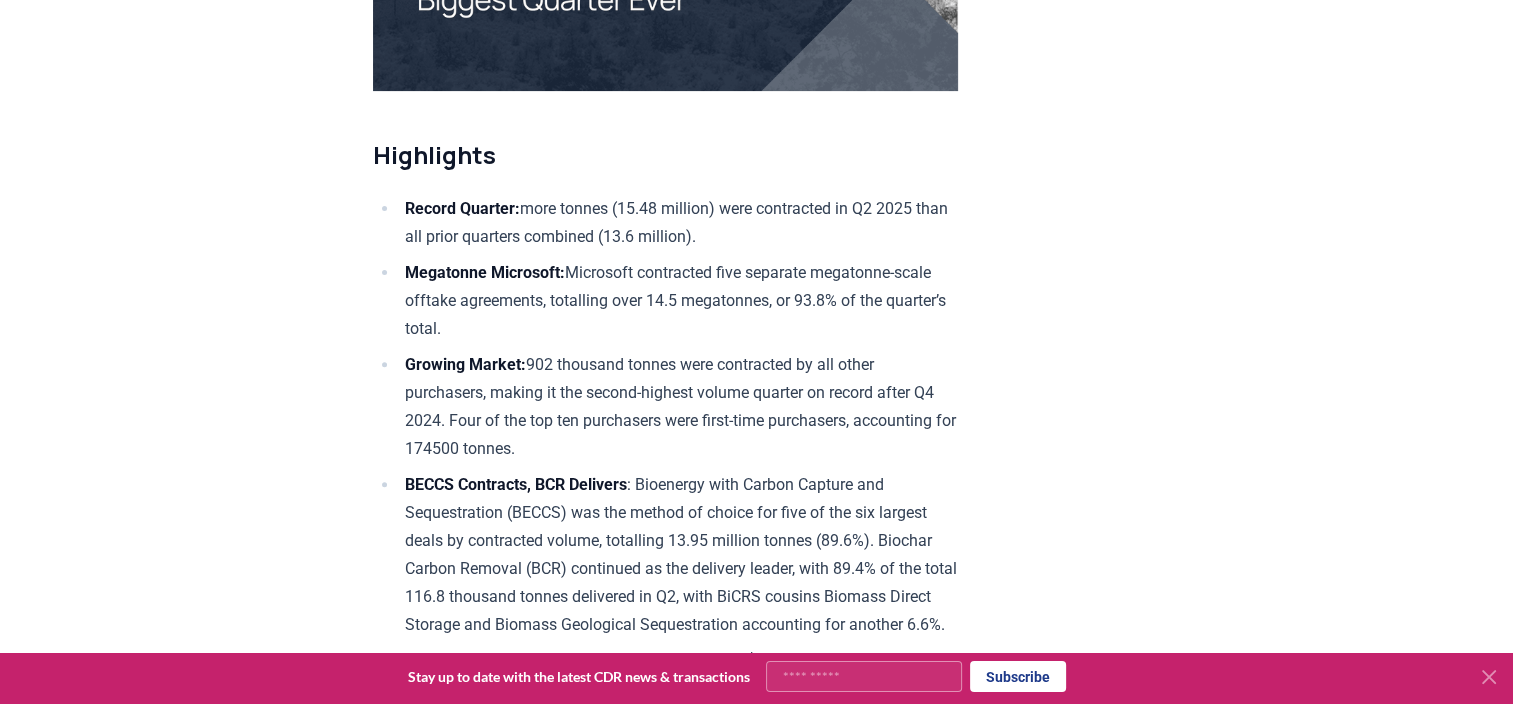 drag, startPoint x: 594, startPoint y: 281, endPoint x: 644, endPoint y: 327, distance: 67.941154 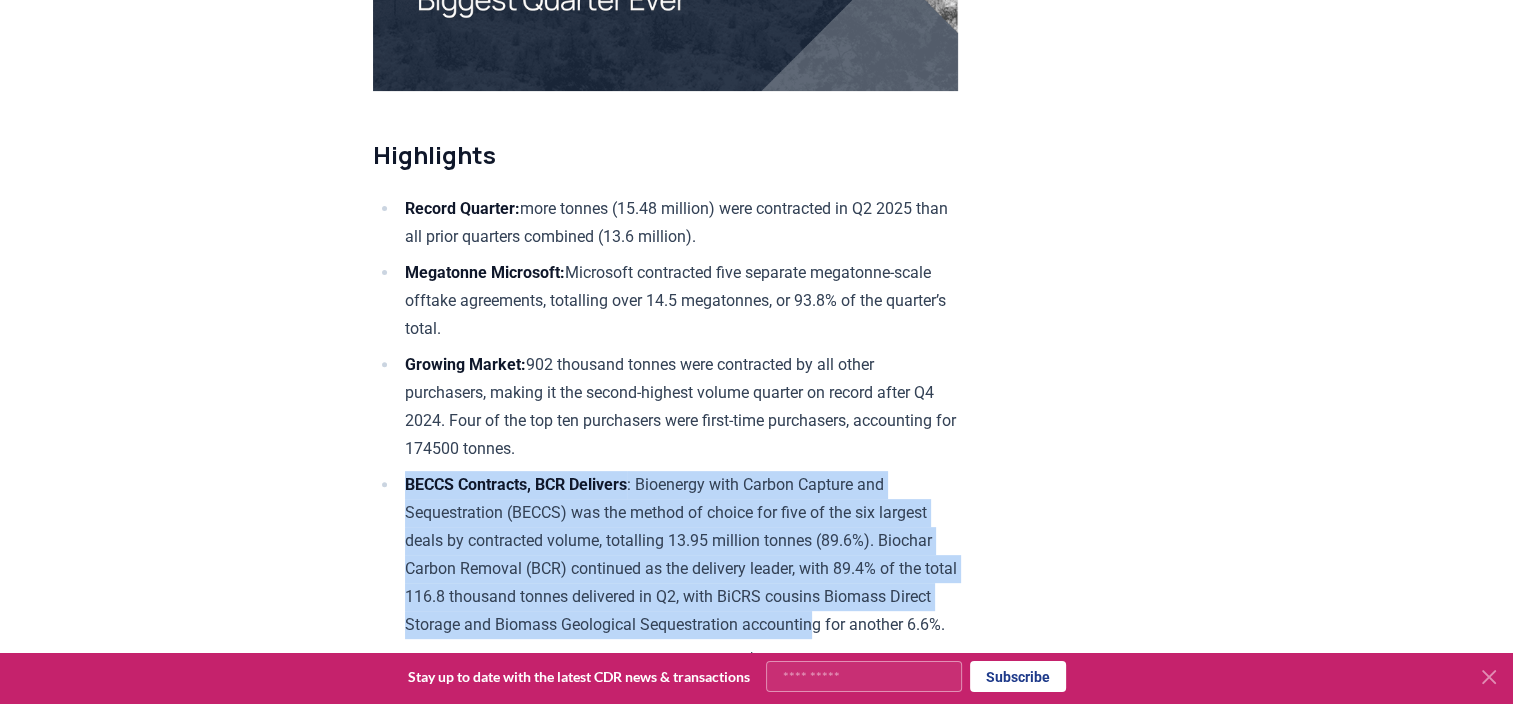 drag, startPoint x: 405, startPoint y: 488, endPoint x: 867, endPoint y: 612, distance: 478.35135 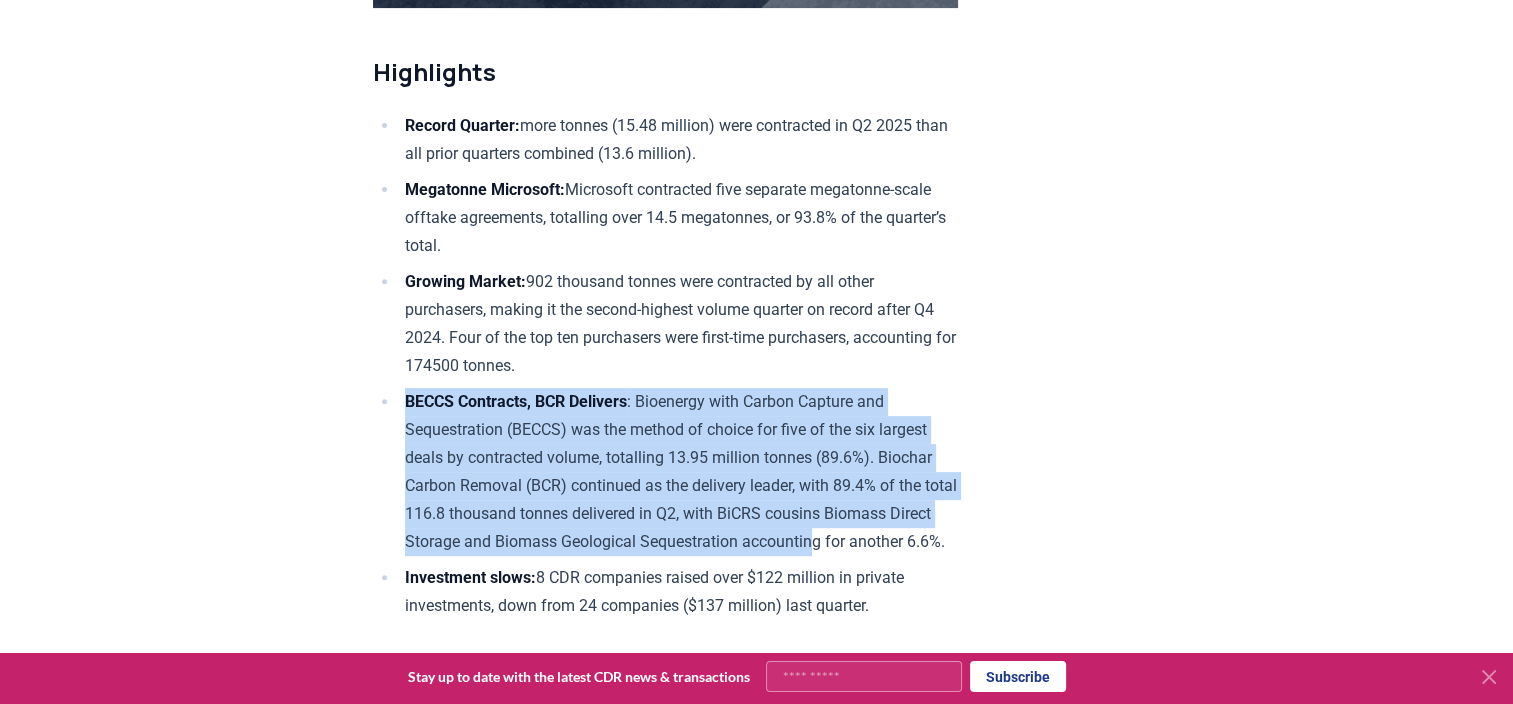 scroll, scrollTop: 800, scrollLeft: 0, axis: vertical 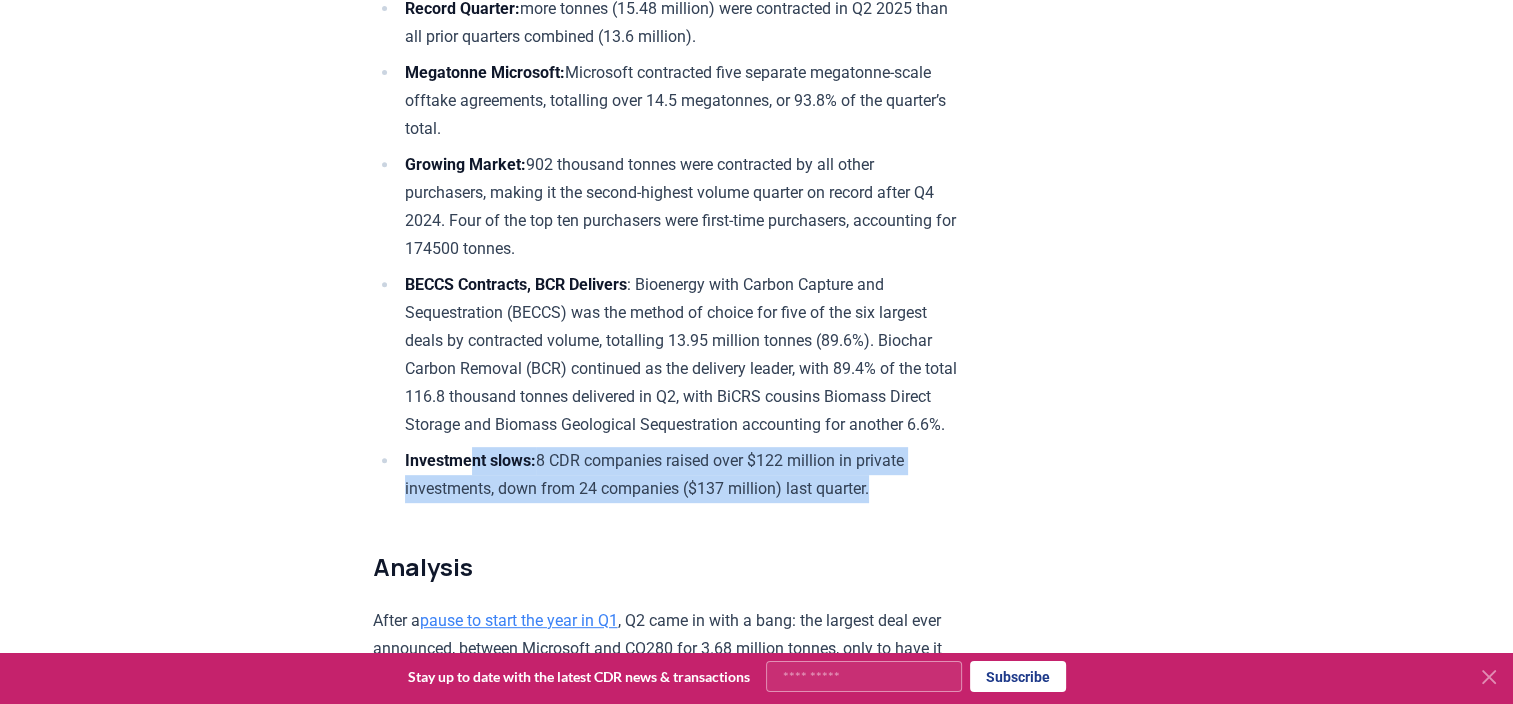 drag, startPoint x: 476, startPoint y: 490, endPoint x: 945, endPoint y: 516, distance: 469.72012 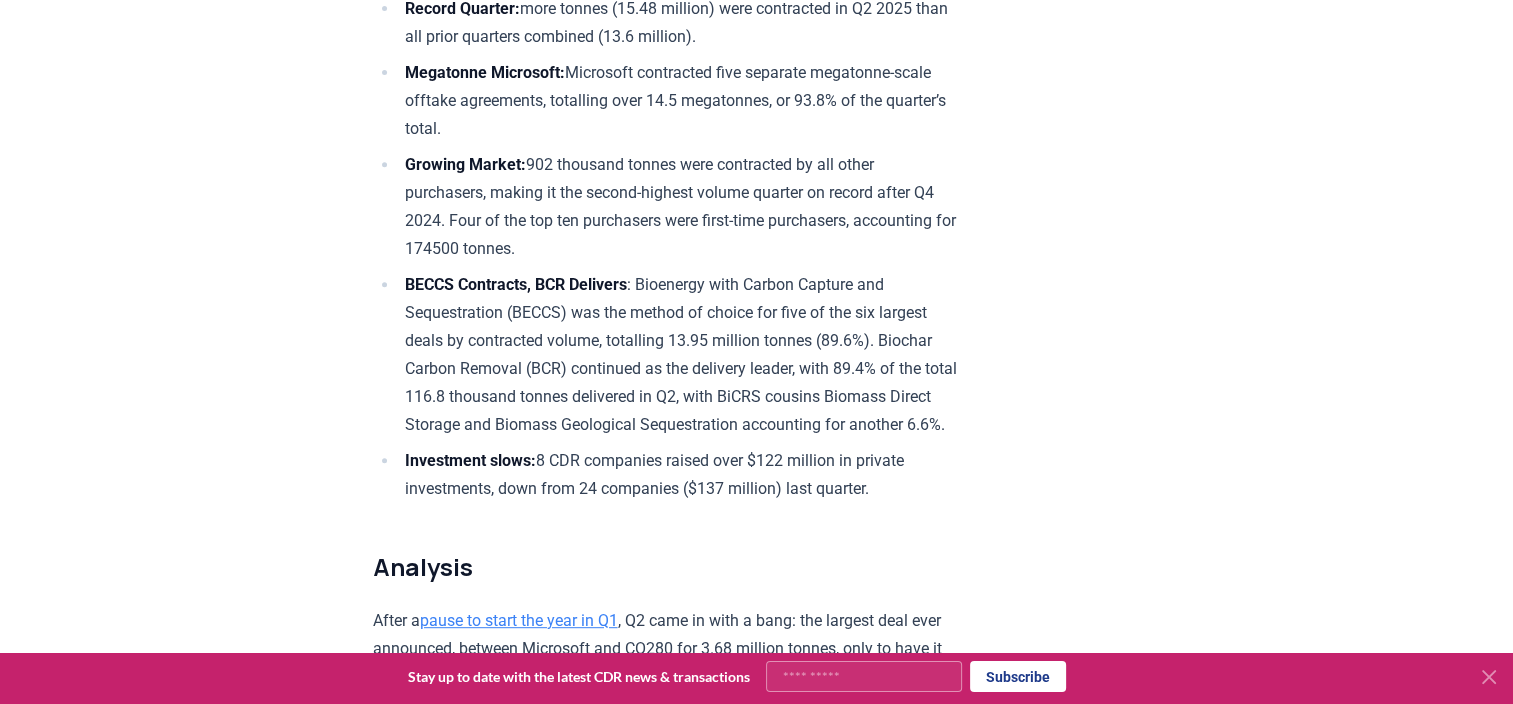 drag, startPoint x: 945, startPoint y: 516, endPoint x: 660, endPoint y: 509, distance: 285.08594 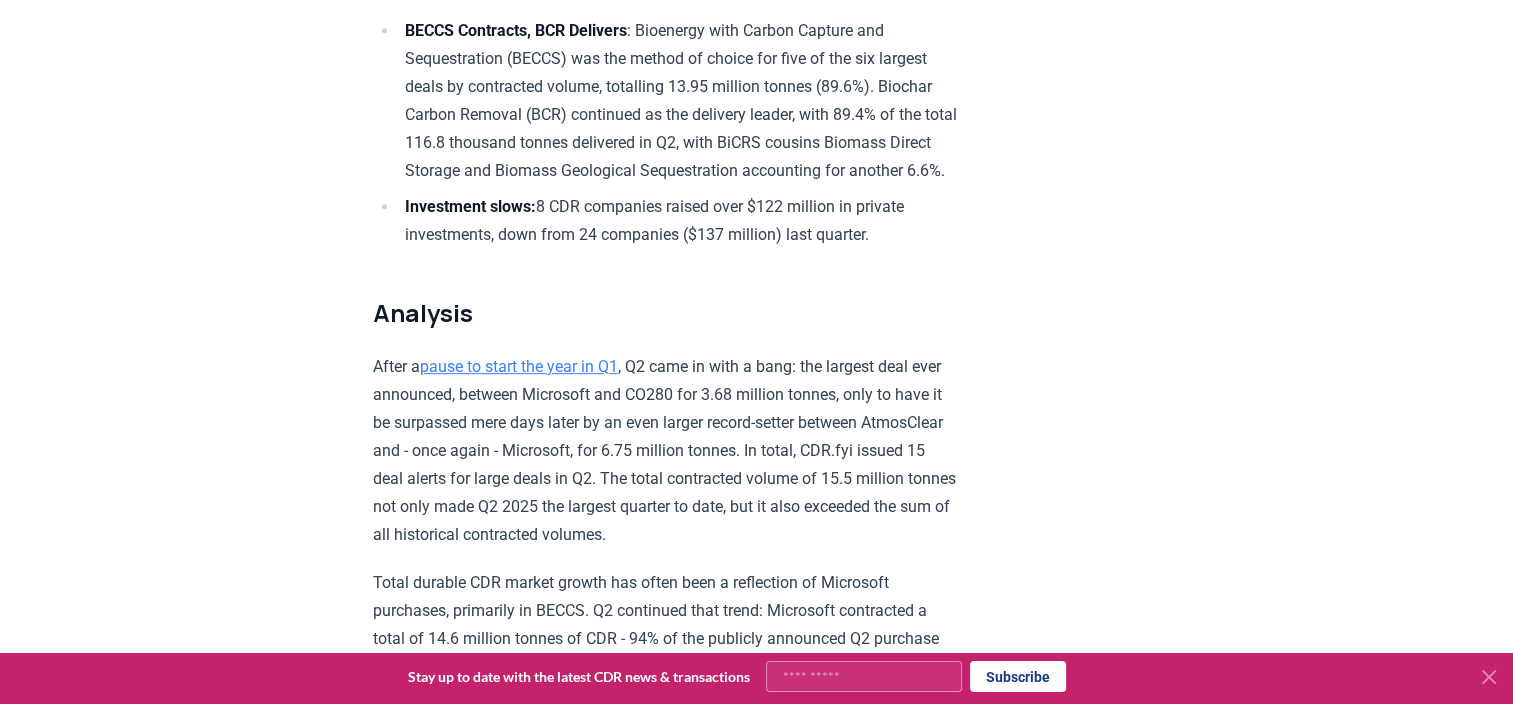 scroll, scrollTop: 1200, scrollLeft: 0, axis: vertical 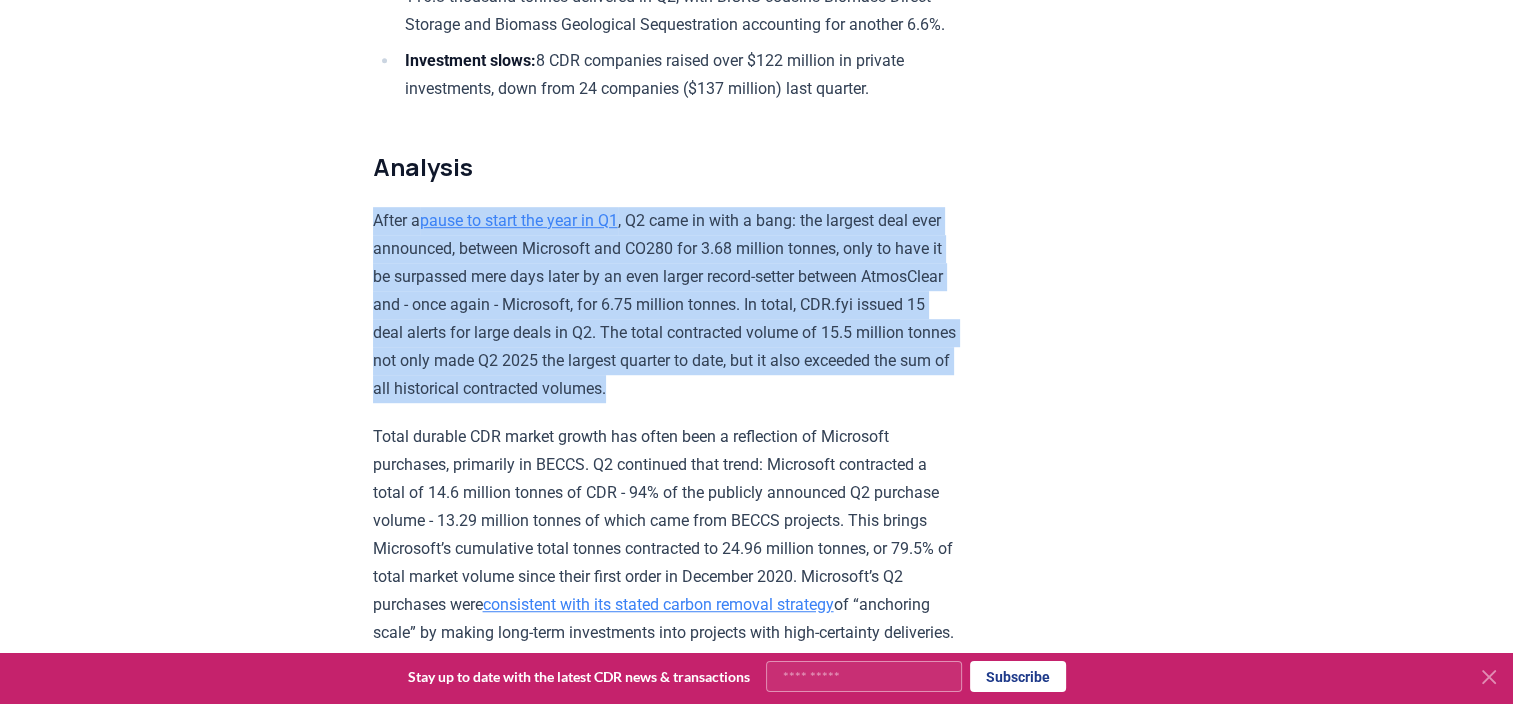 drag, startPoint x: 370, startPoint y: 235, endPoint x: 871, endPoint y: 414, distance: 532.0169 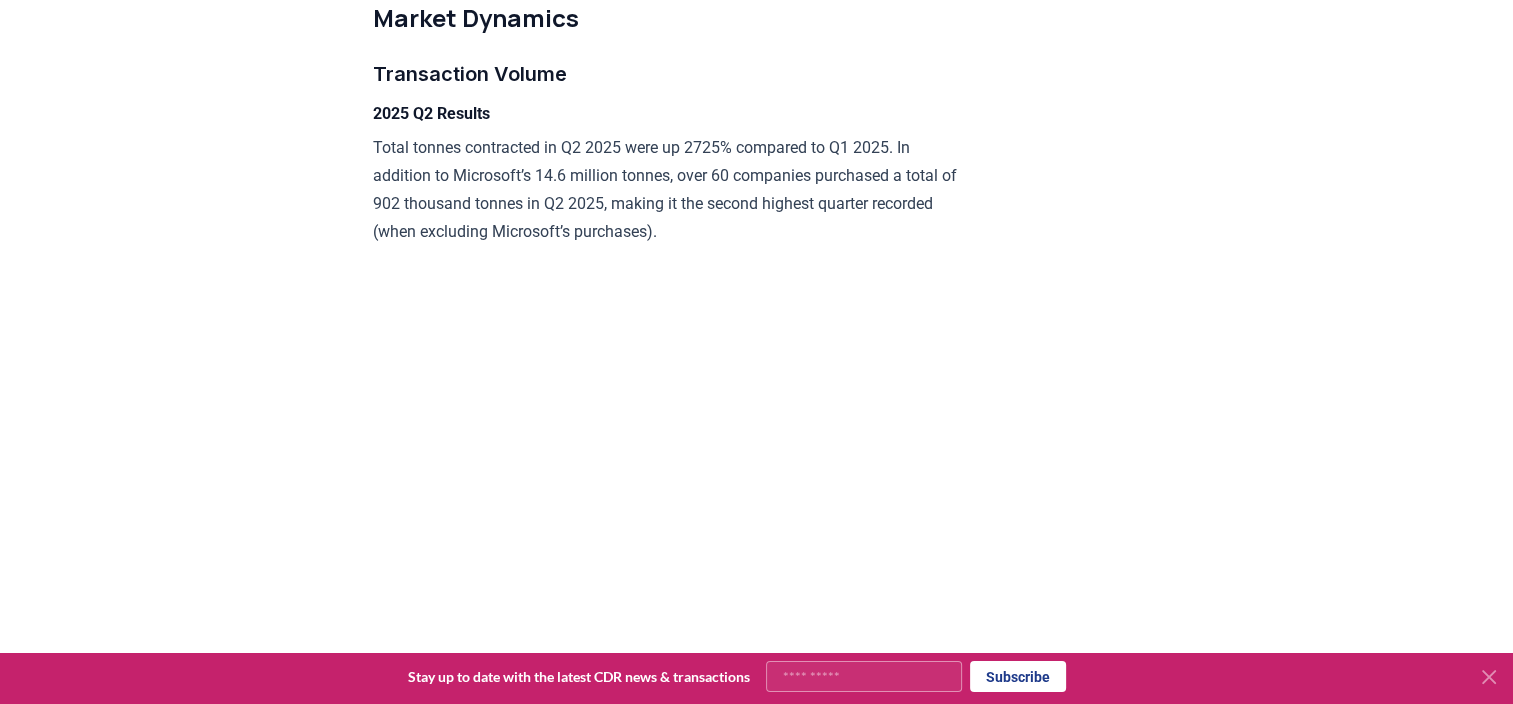 scroll, scrollTop: 3100, scrollLeft: 0, axis: vertical 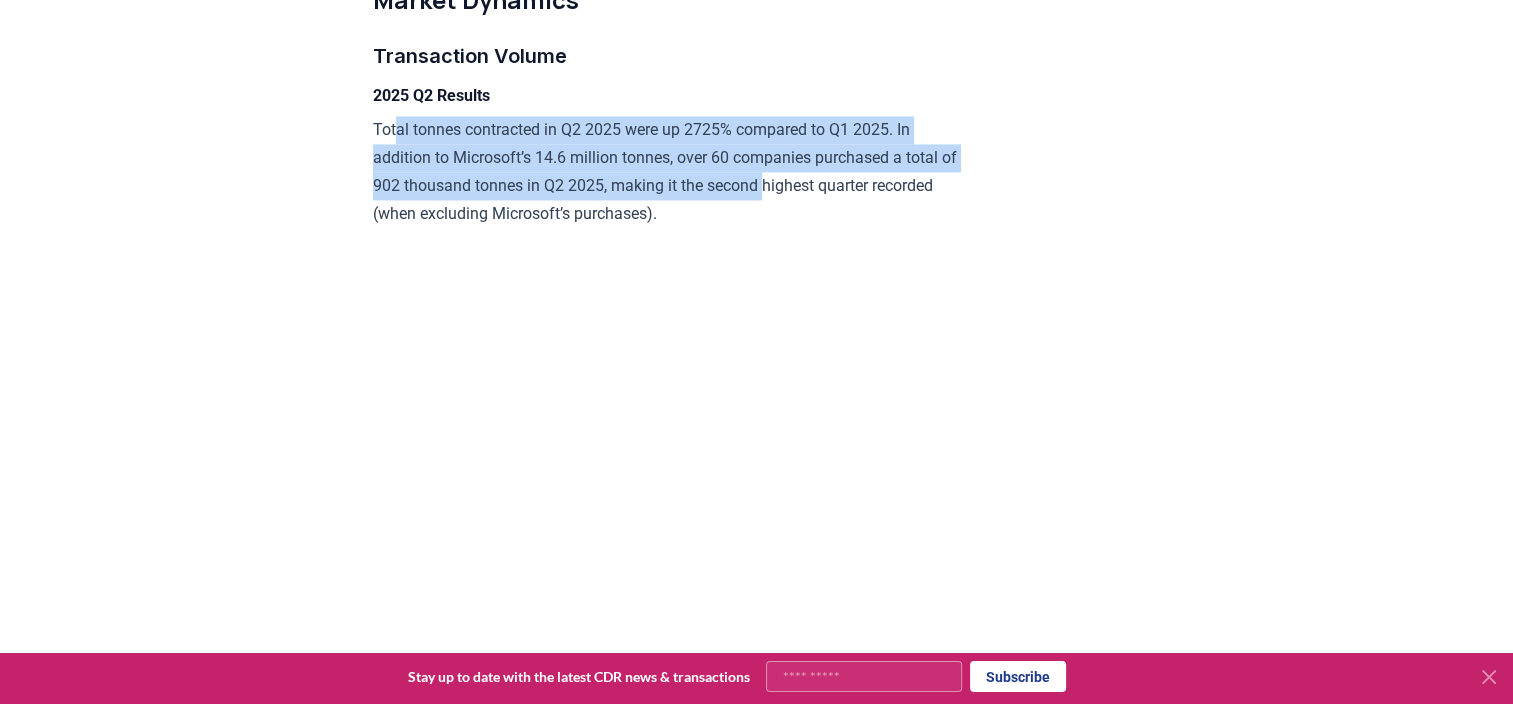 drag, startPoint x: 392, startPoint y: 200, endPoint x: 836, endPoint y: 272, distance: 449.79996 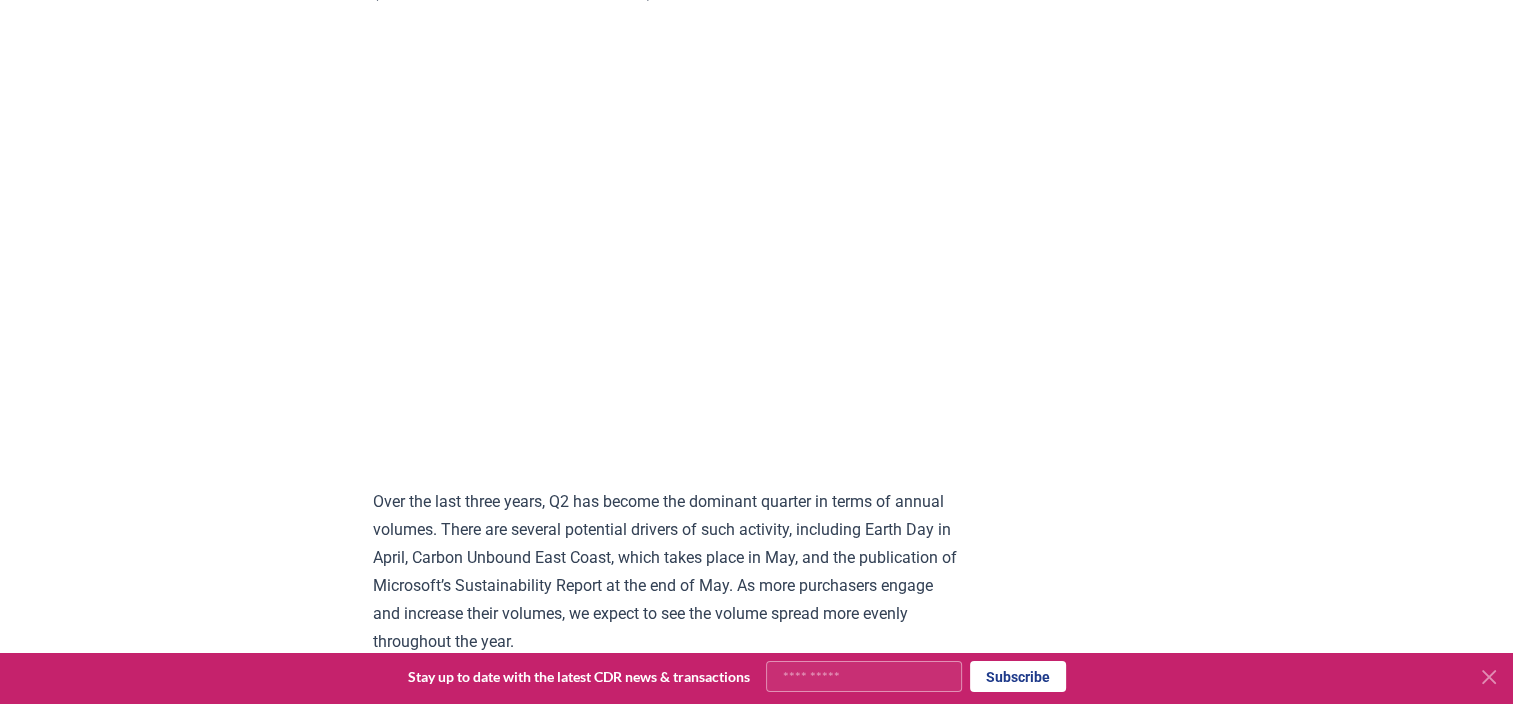 scroll, scrollTop: 3700, scrollLeft: 0, axis: vertical 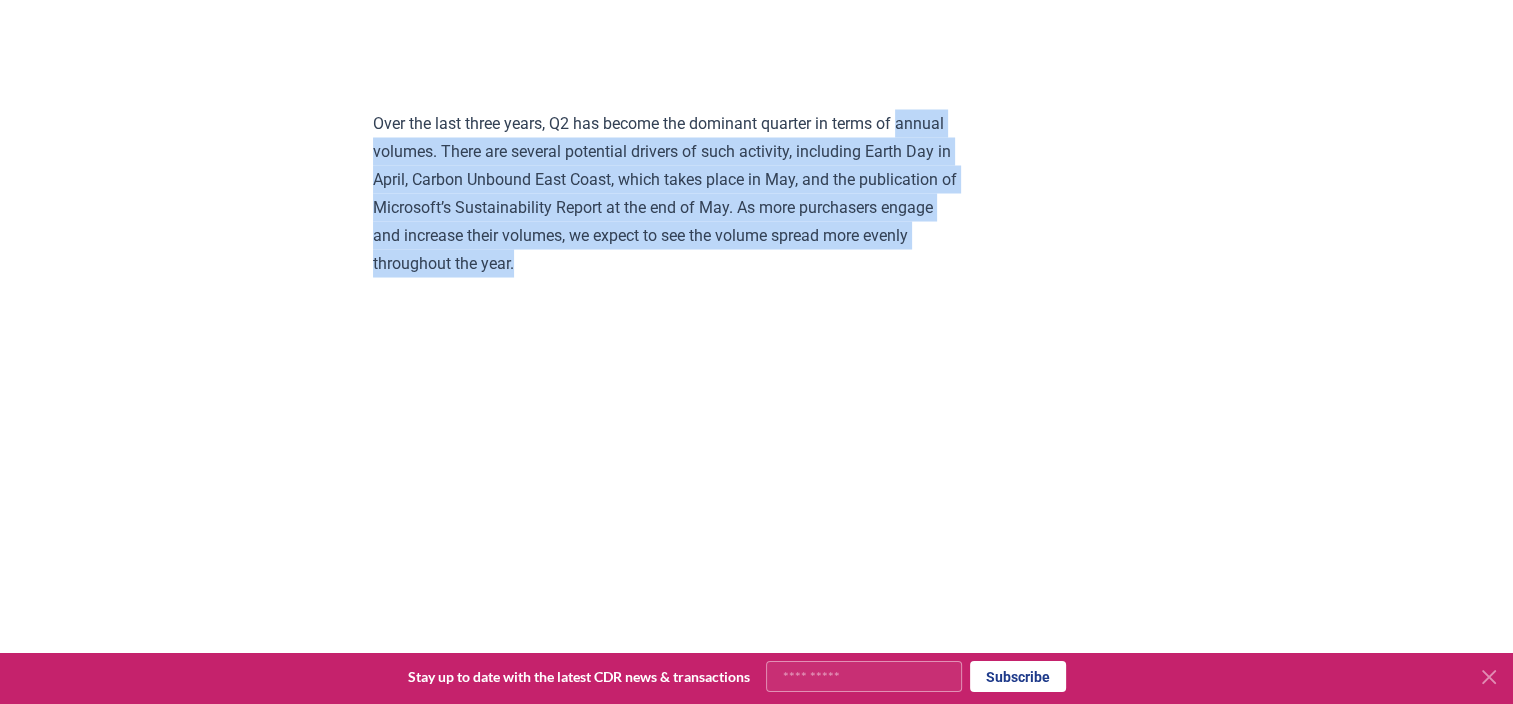 drag, startPoint x: 376, startPoint y: 228, endPoint x: 818, endPoint y: 332, distance: 454.07047 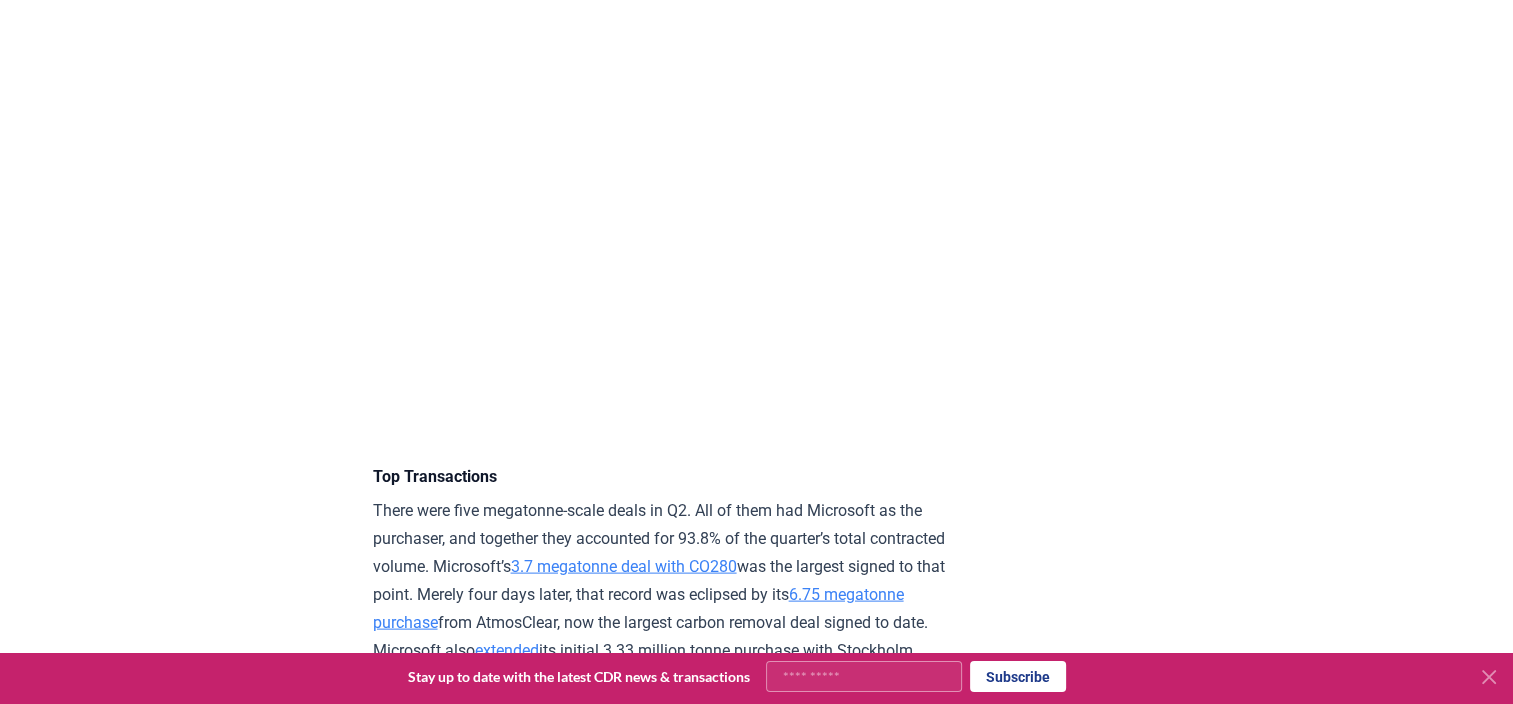 scroll, scrollTop: 4200, scrollLeft: 0, axis: vertical 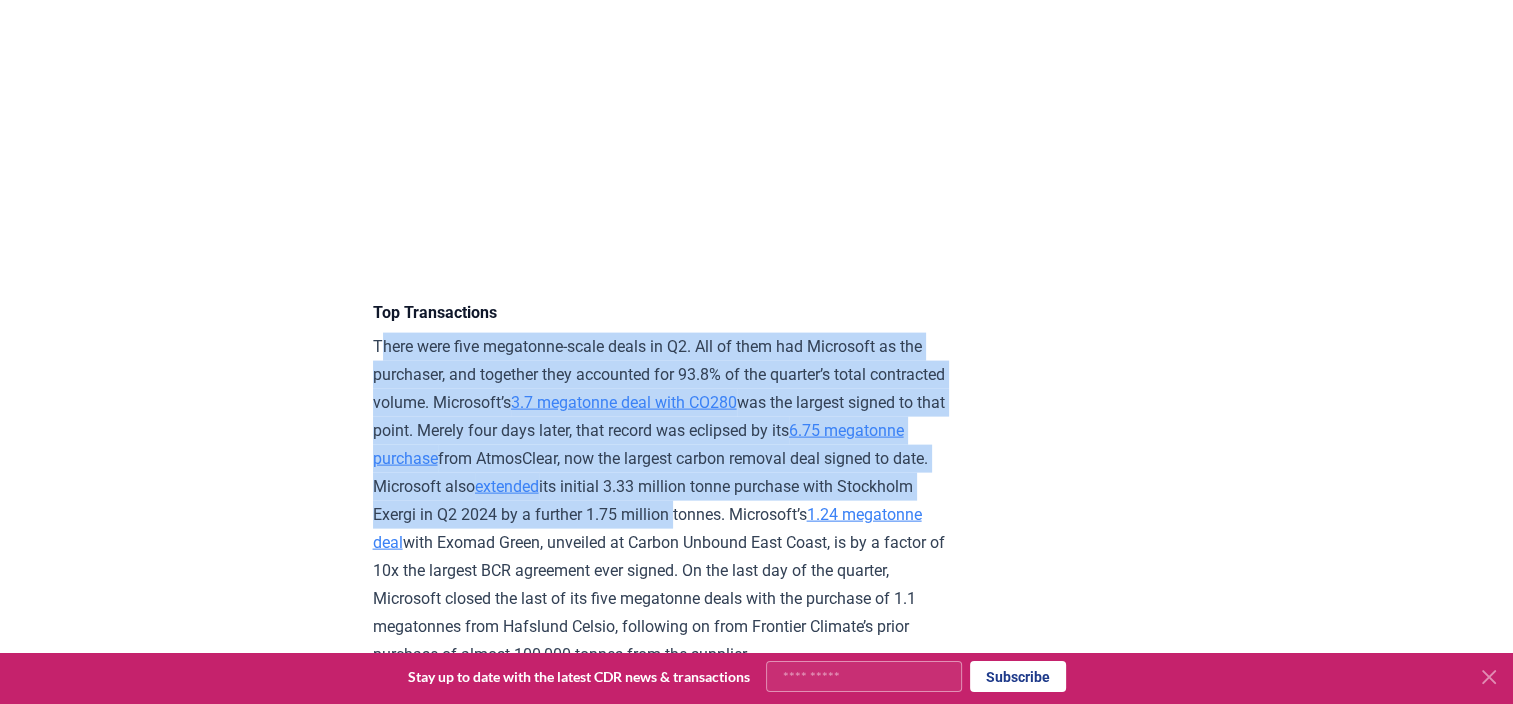 drag, startPoint x: 378, startPoint y: 416, endPoint x: 988, endPoint y: 606, distance: 638.90533 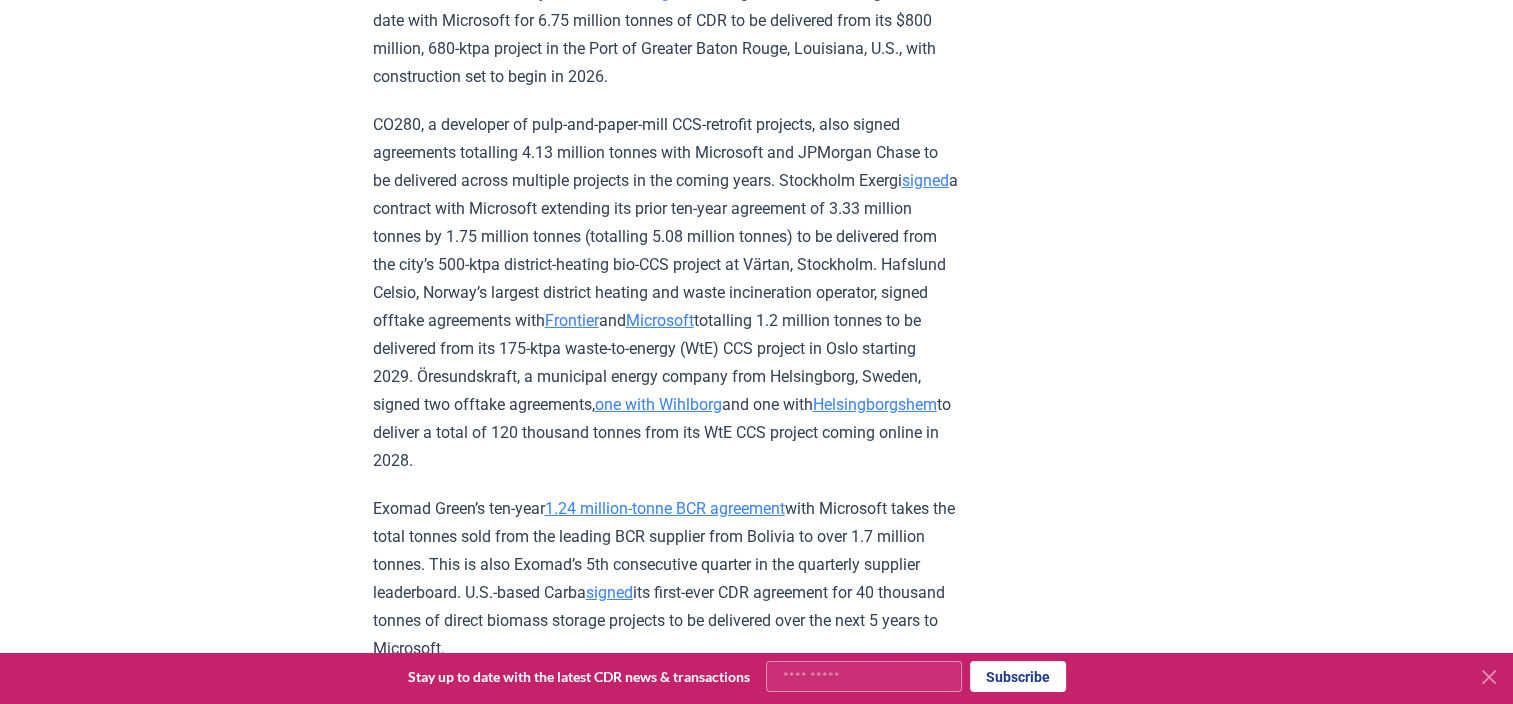 scroll, scrollTop: 6800, scrollLeft: 0, axis: vertical 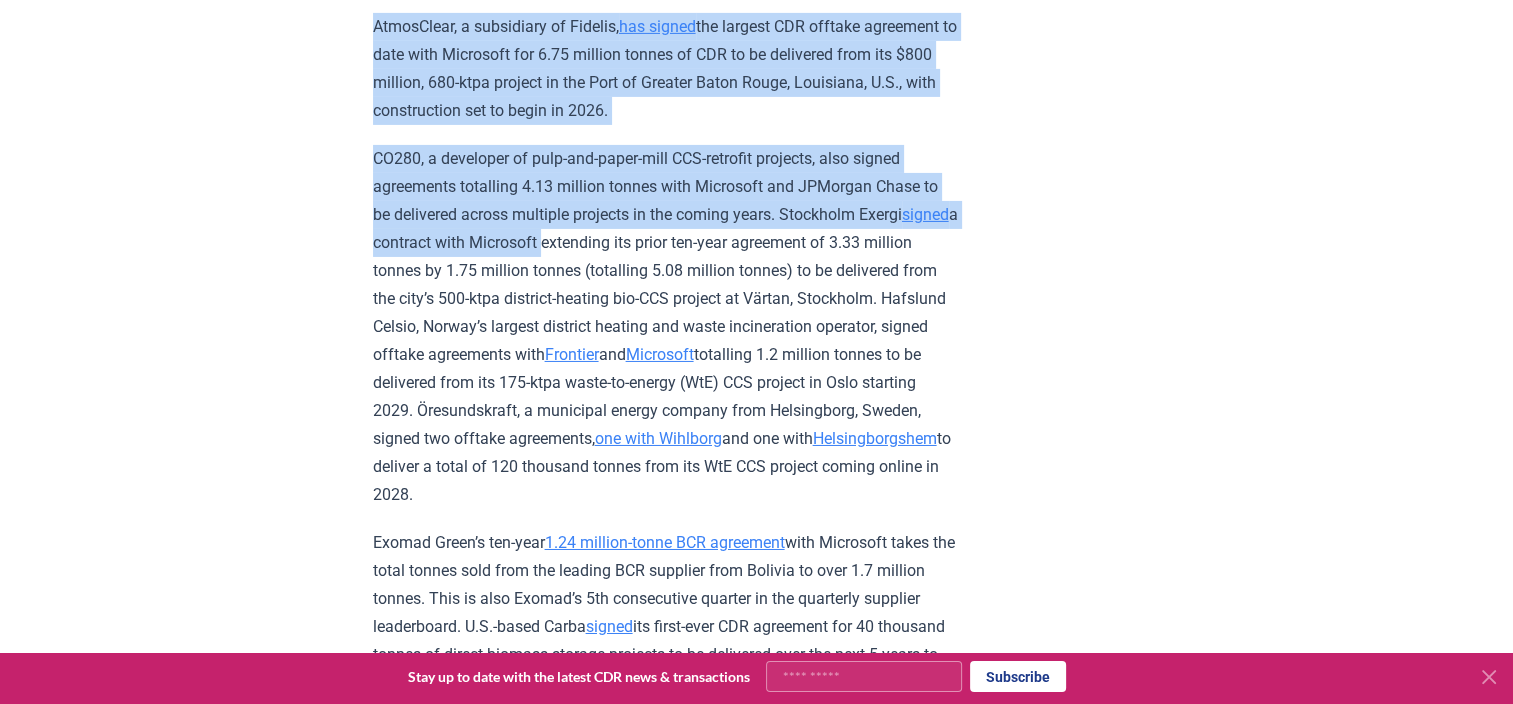 drag, startPoint x: 396, startPoint y: 78, endPoint x: 618, endPoint y: 408, distance: 397.7235 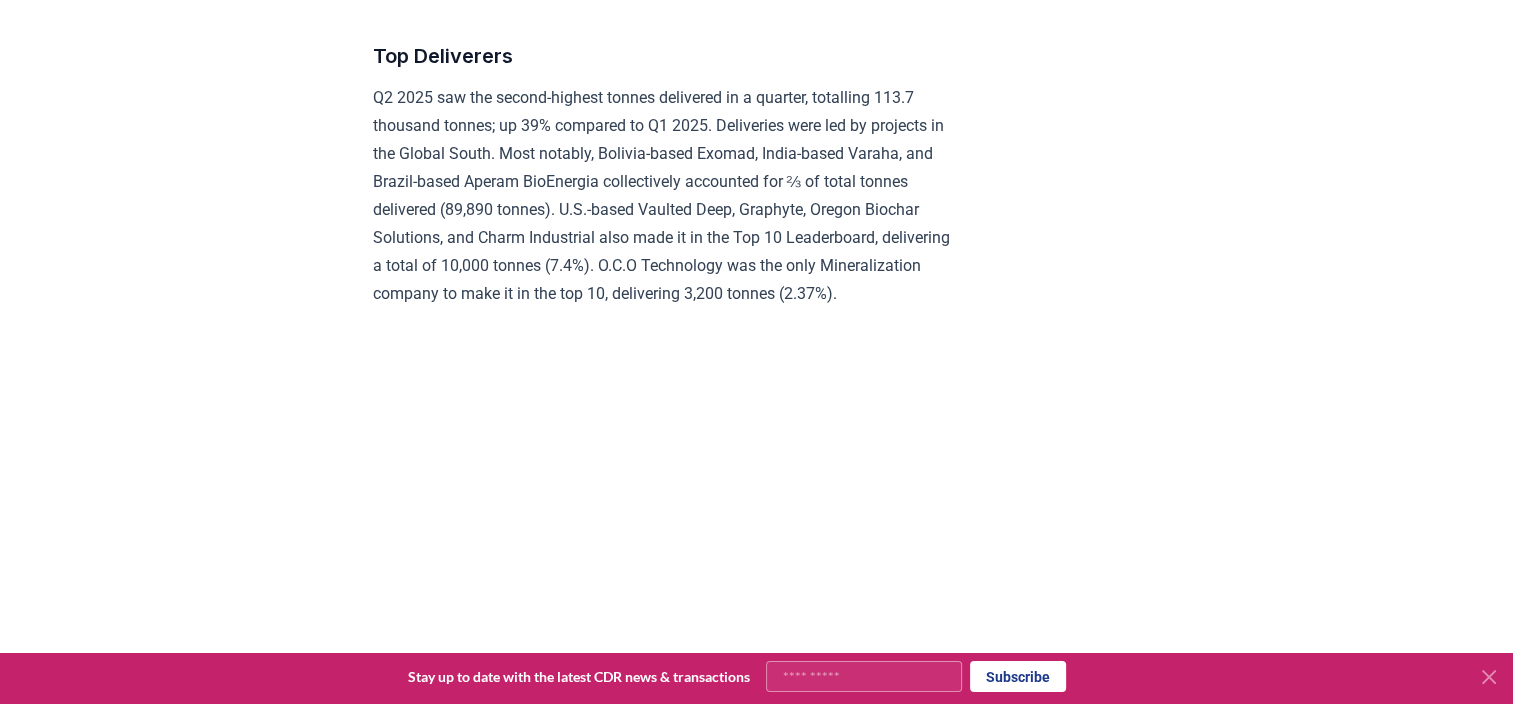 scroll, scrollTop: 8300, scrollLeft: 0, axis: vertical 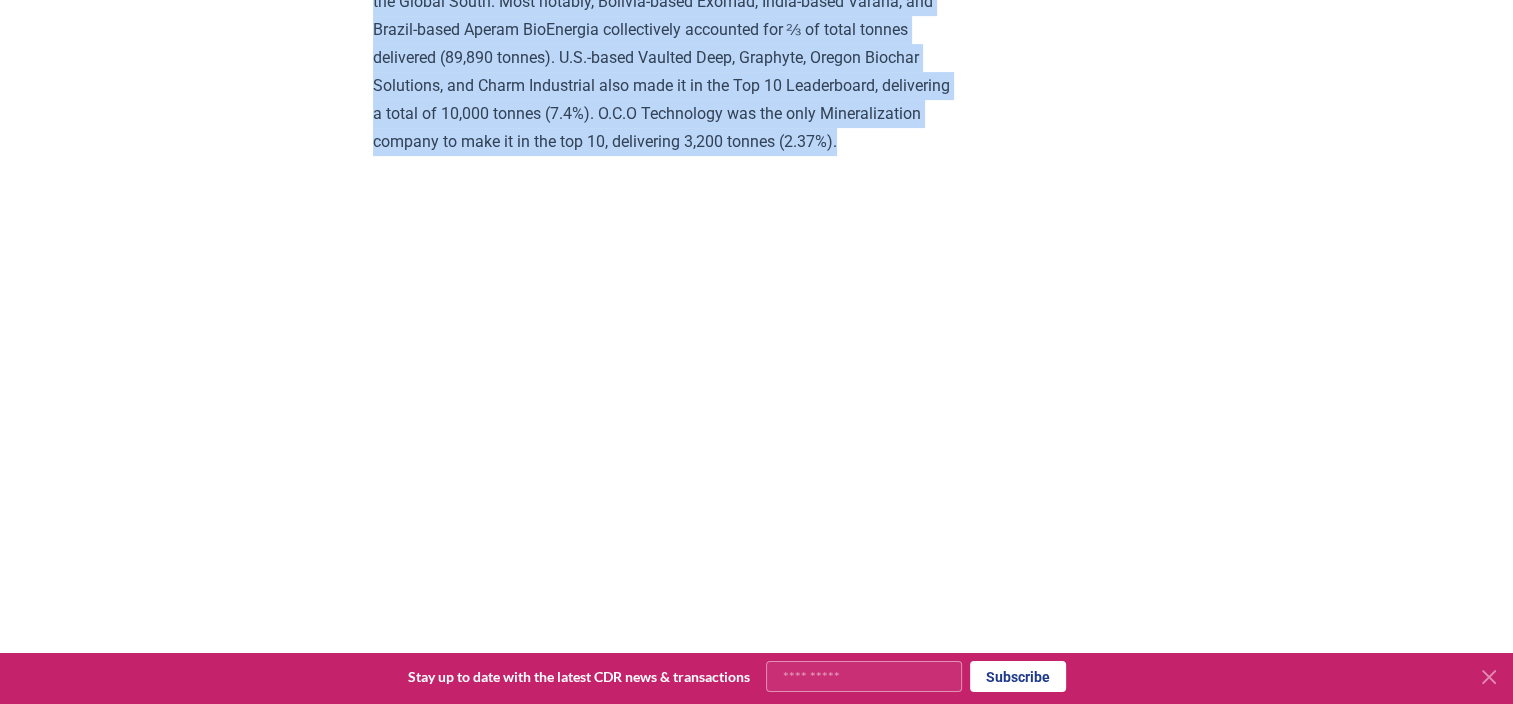 drag, startPoint x: 363, startPoint y: 106, endPoint x: 837, endPoint y: 328, distance: 523.41187 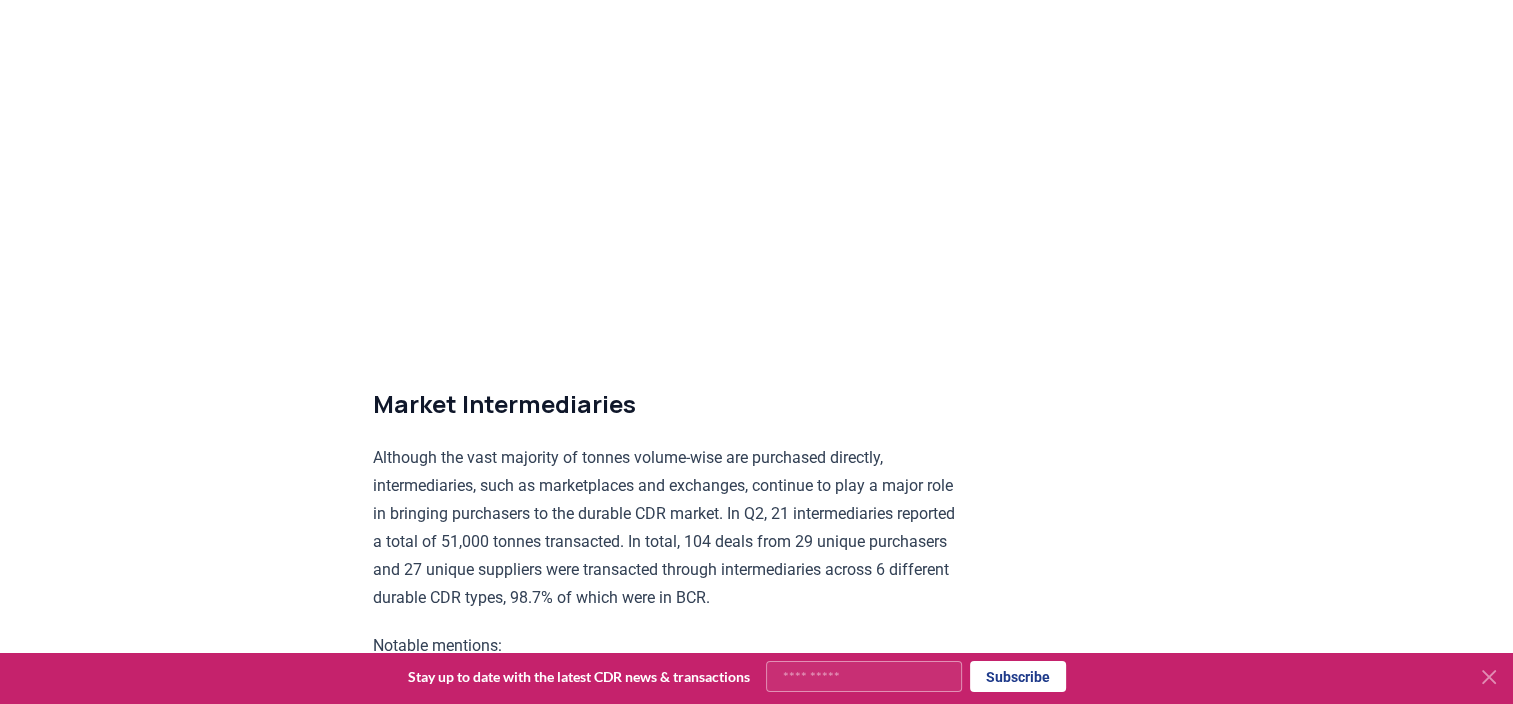 scroll, scrollTop: 10100, scrollLeft: 0, axis: vertical 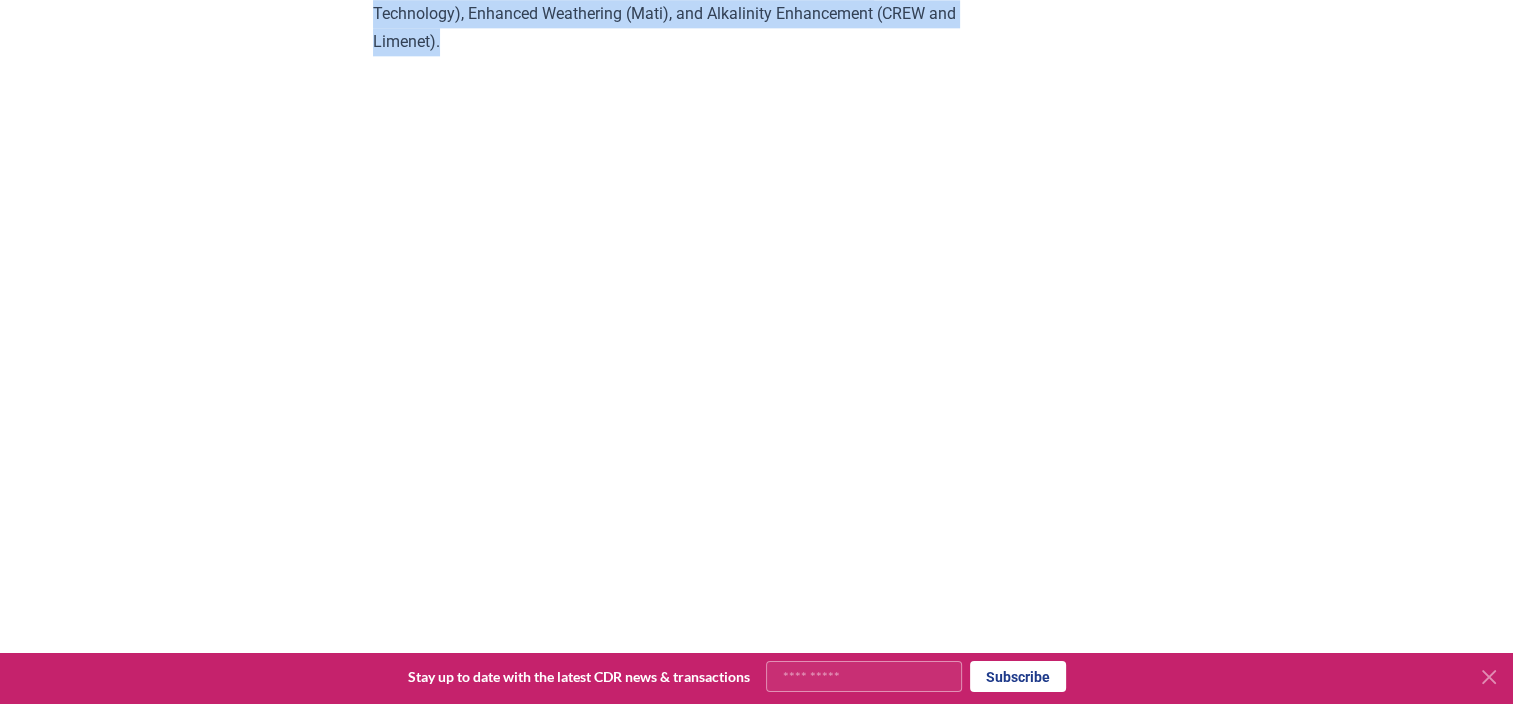 drag, startPoint x: 364, startPoint y: 85, endPoint x: 960, endPoint y: 241, distance: 616.07794 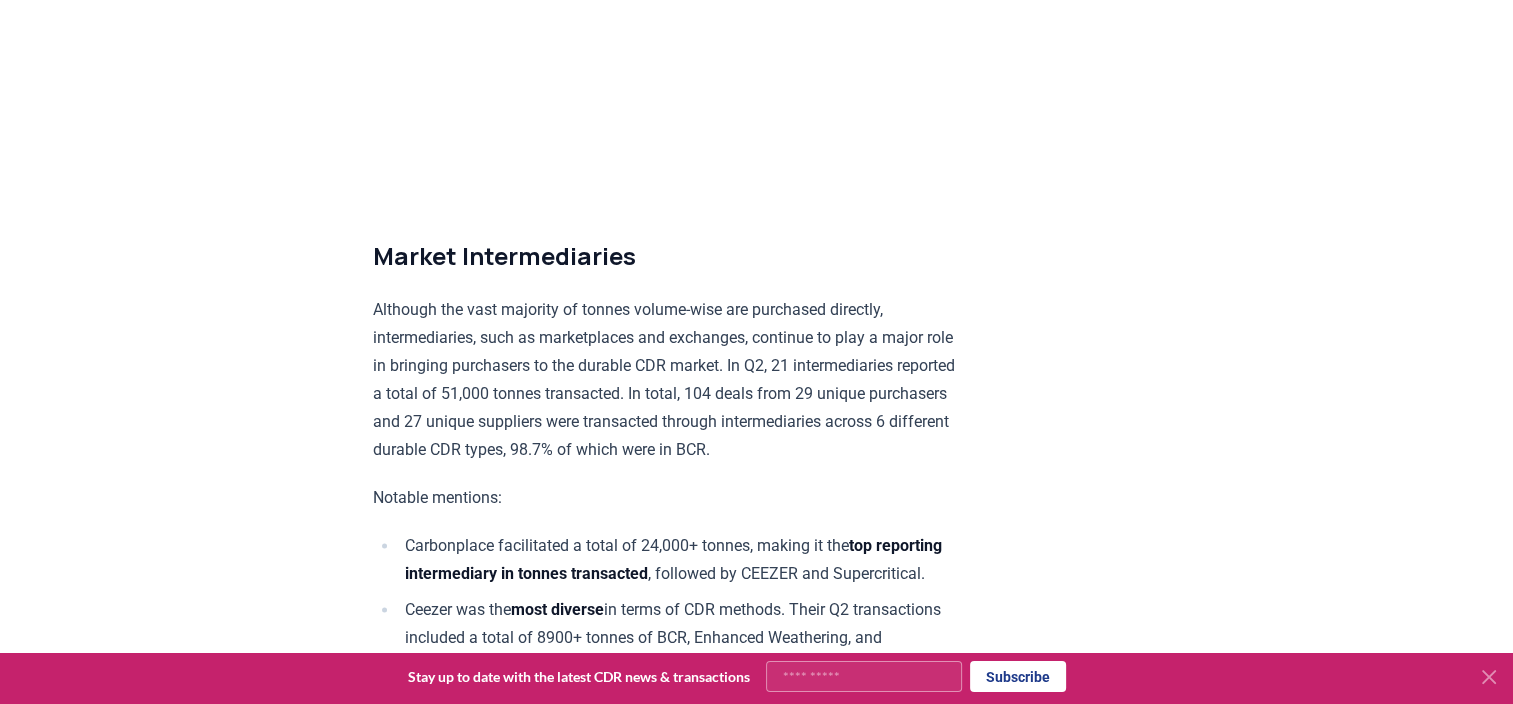 scroll, scrollTop: 10700, scrollLeft: 0, axis: vertical 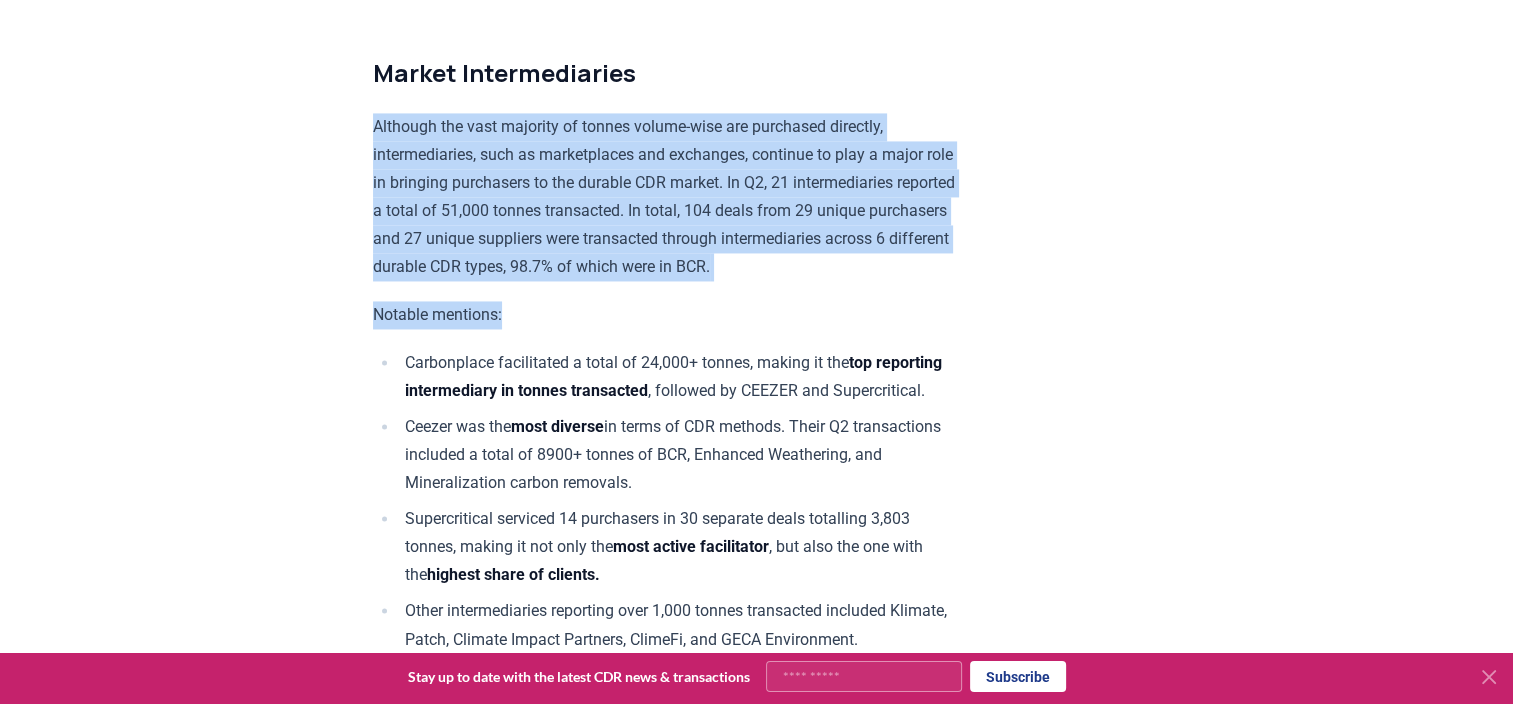 drag, startPoint x: 377, startPoint y: 328, endPoint x: 994, endPoint y: 512, distance: 643.8517 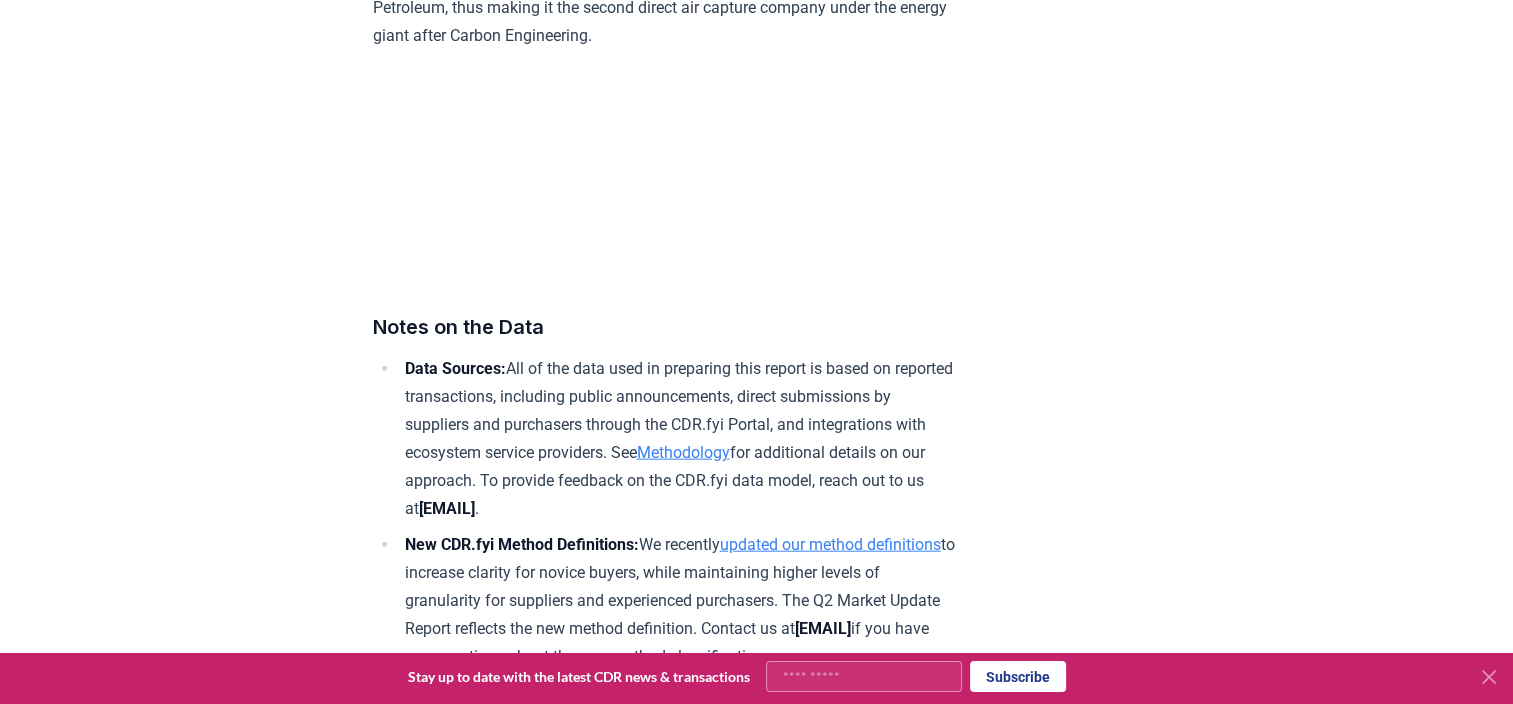 scroll, scrollTop: 12041, scrollLeft: 0, axis: vertical 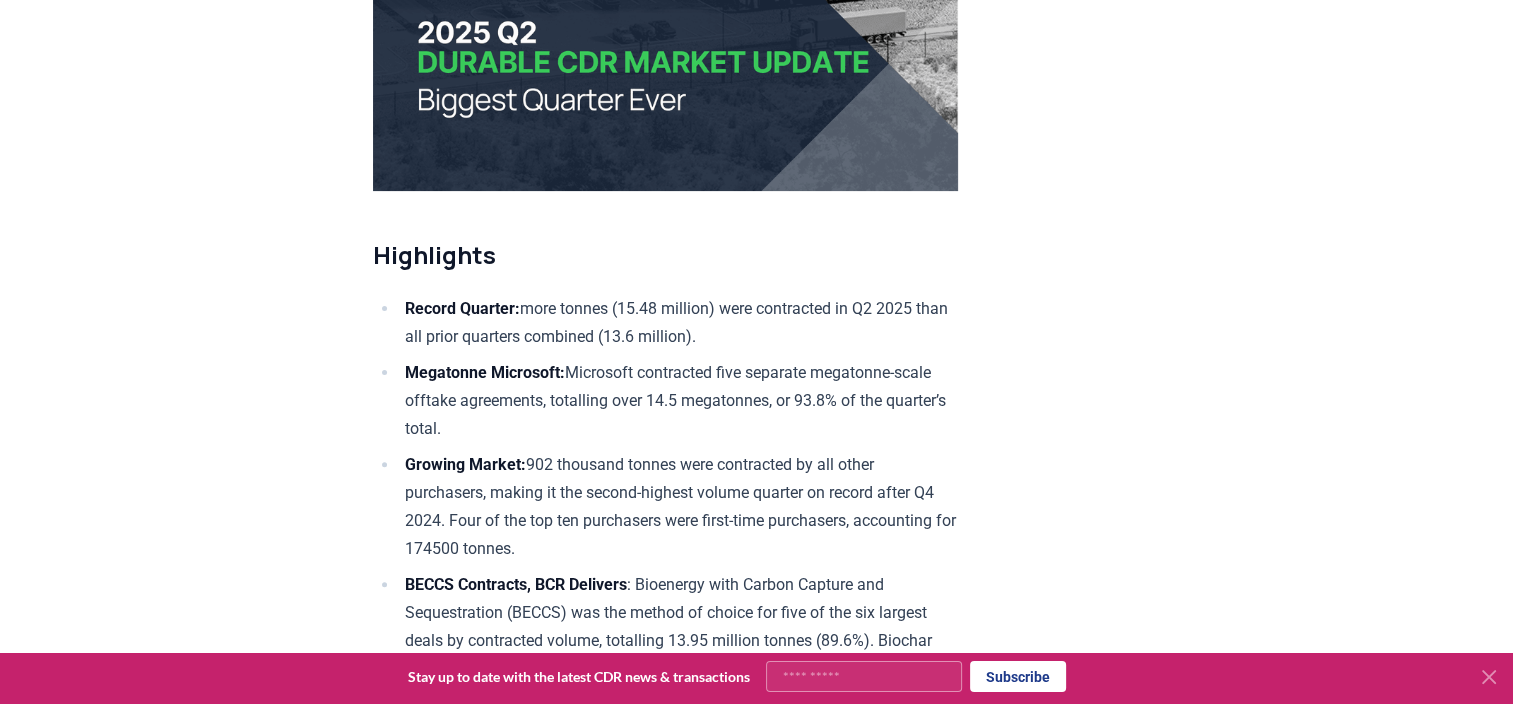 drag, startPoint x: 685, startPoint y: 352, endPoint x: 286, endPoint y: 187, distance: 431.77078 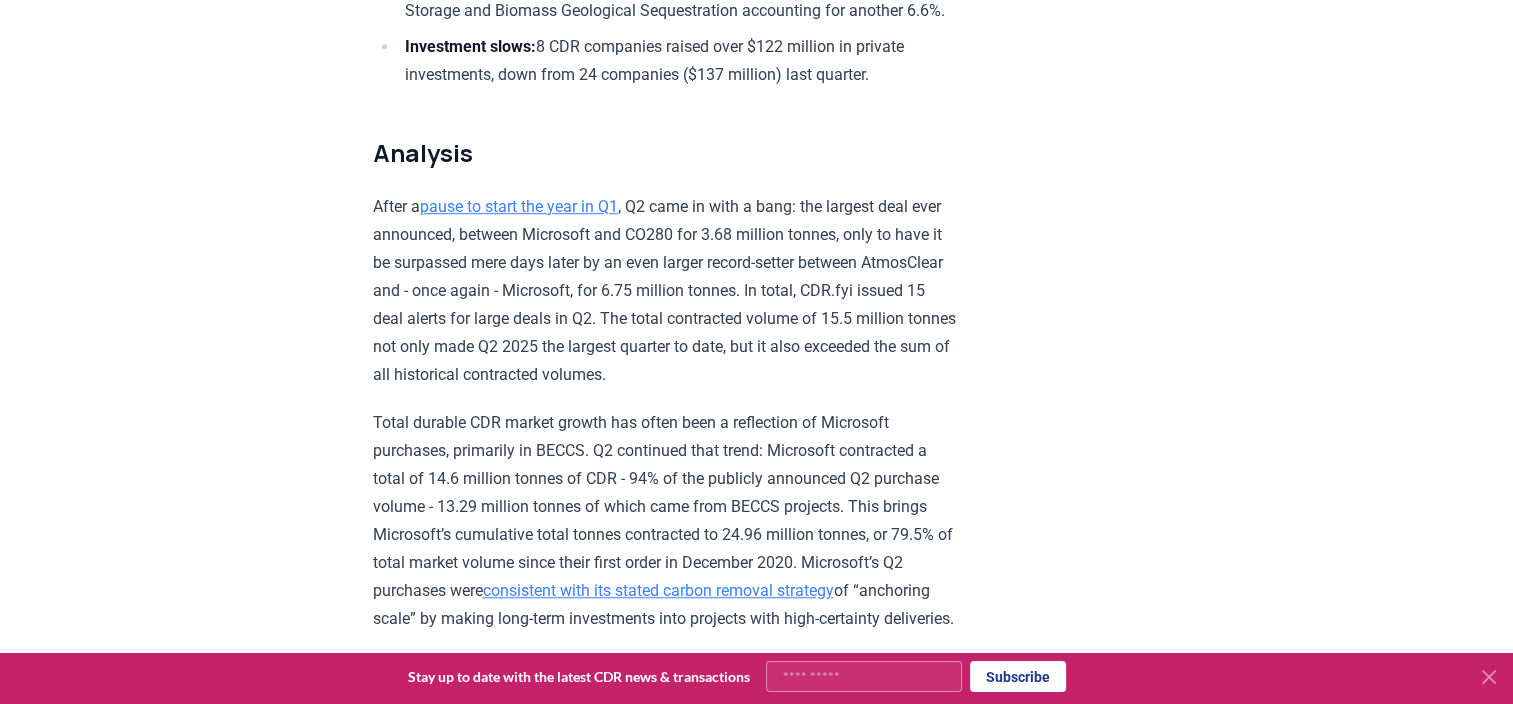 scroll, scrollTop: 1300, scrollLeft: 0, axis: vertical 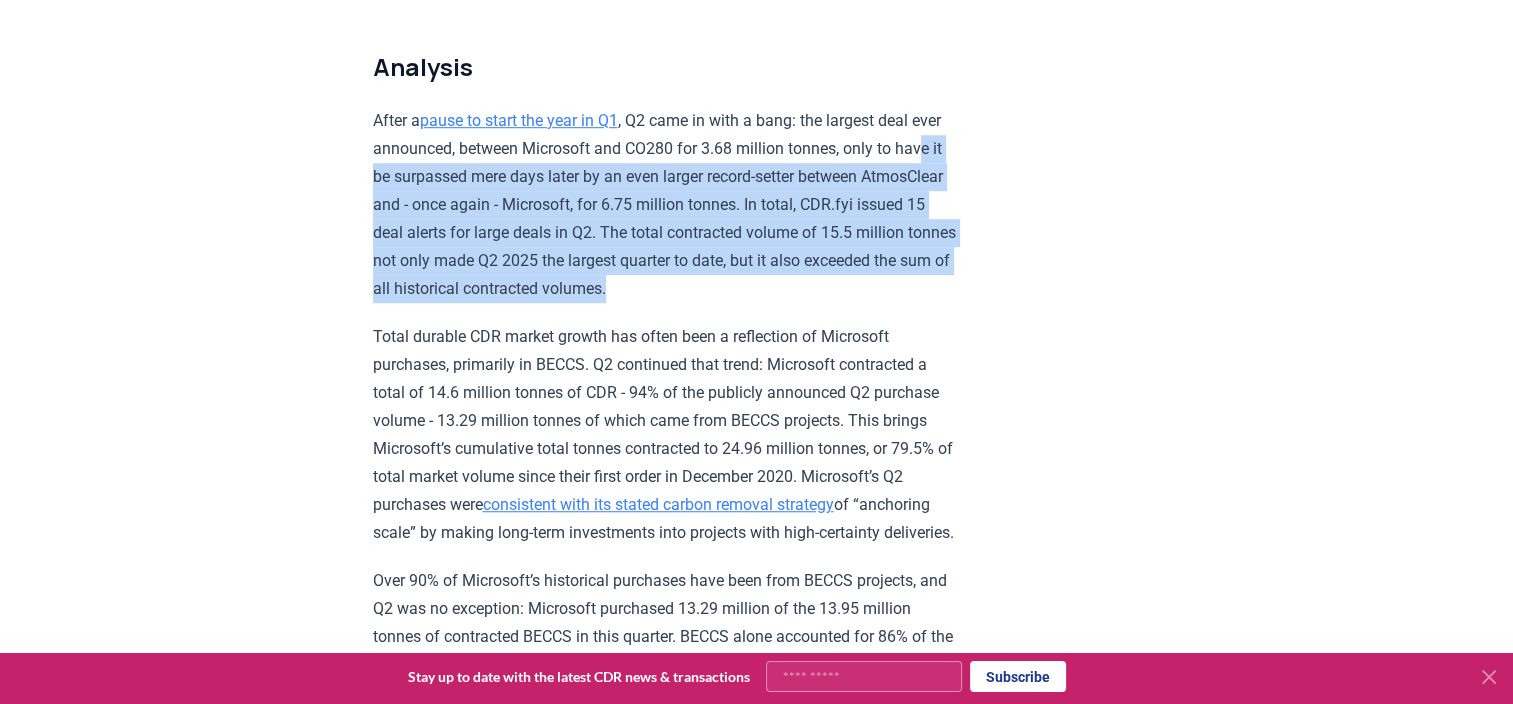 drag, startPoint x: 399, startPoint y: 193, endPoint x: 948, endPoint y: 319, distance: 563.2735 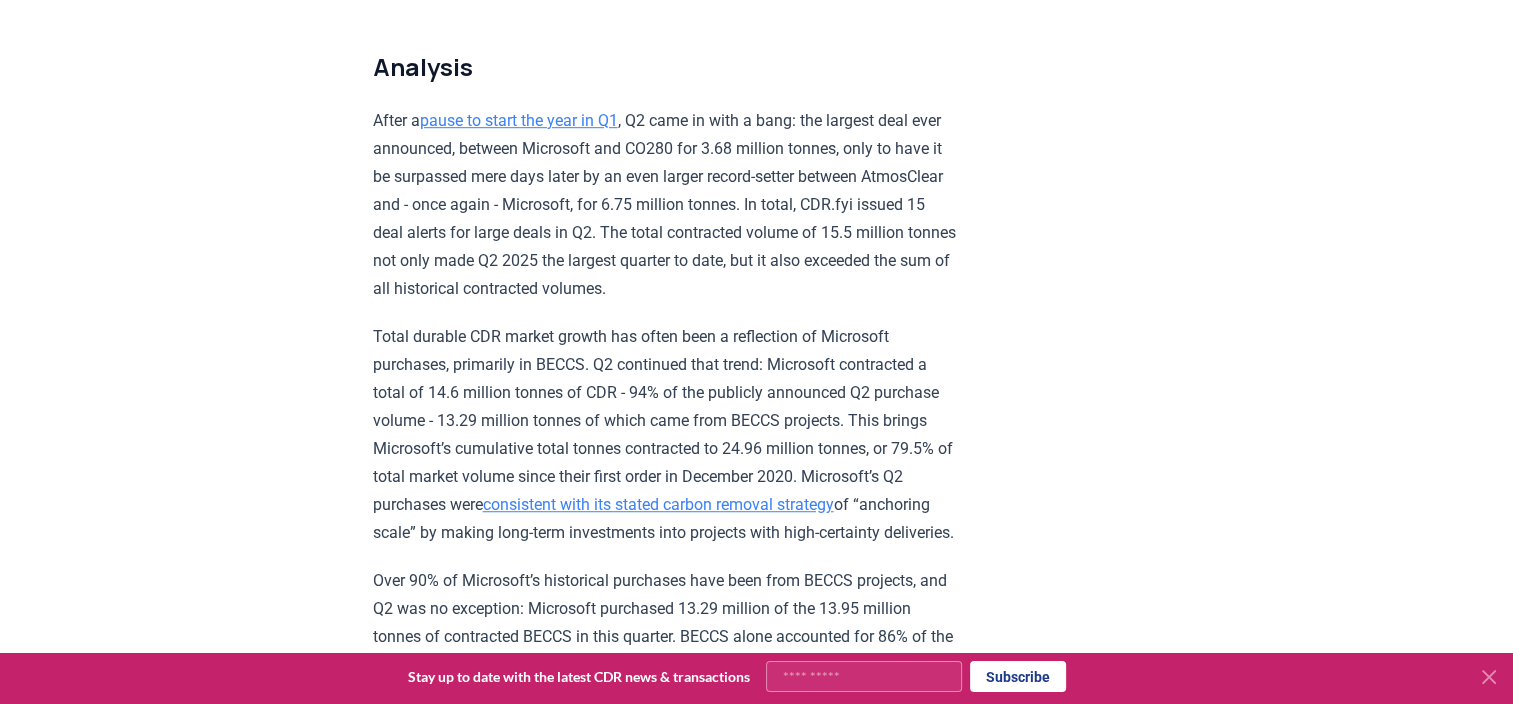 click on "Highlights Record Quarter:  more tonnes (15.48 million) were contracted in Q2 2025 than all prior quarters combined (13.6 million). Megatonne Microsoft:  Microsoft contracted five separate megatonne-scale offtake agreements, totalling over 14.5 megatonnes, or 93.8% of the quarter’s total. Growing Market:  902 thousand tonnes were contracted by all other purchasers, making it the second-highest volume quarter on record after Q4 2024. Four of the top ten purchasers were first-time purchasers, accounting for 174500 tonnes. BECCS Contracts, BCR Delivers : Bioenergy with Carbon Capture and Sequestration (BECCS) was the method of choice for five of the six largest deals by contracted volume, totalling 13.95 million tonnes (89.6%). Biochar Carbon Removal (BCR) continued as the delivery leader, with 89.4% of the total 116.8 thousand tonnes delivered in Q2, with BiCRS cousins Biomass Direct Storage and Biomass Geological Sequestration accounting for another 6.6%. Investment slows:  Analysis After a  Market Dynamics" at bounding box center (665, 5558) 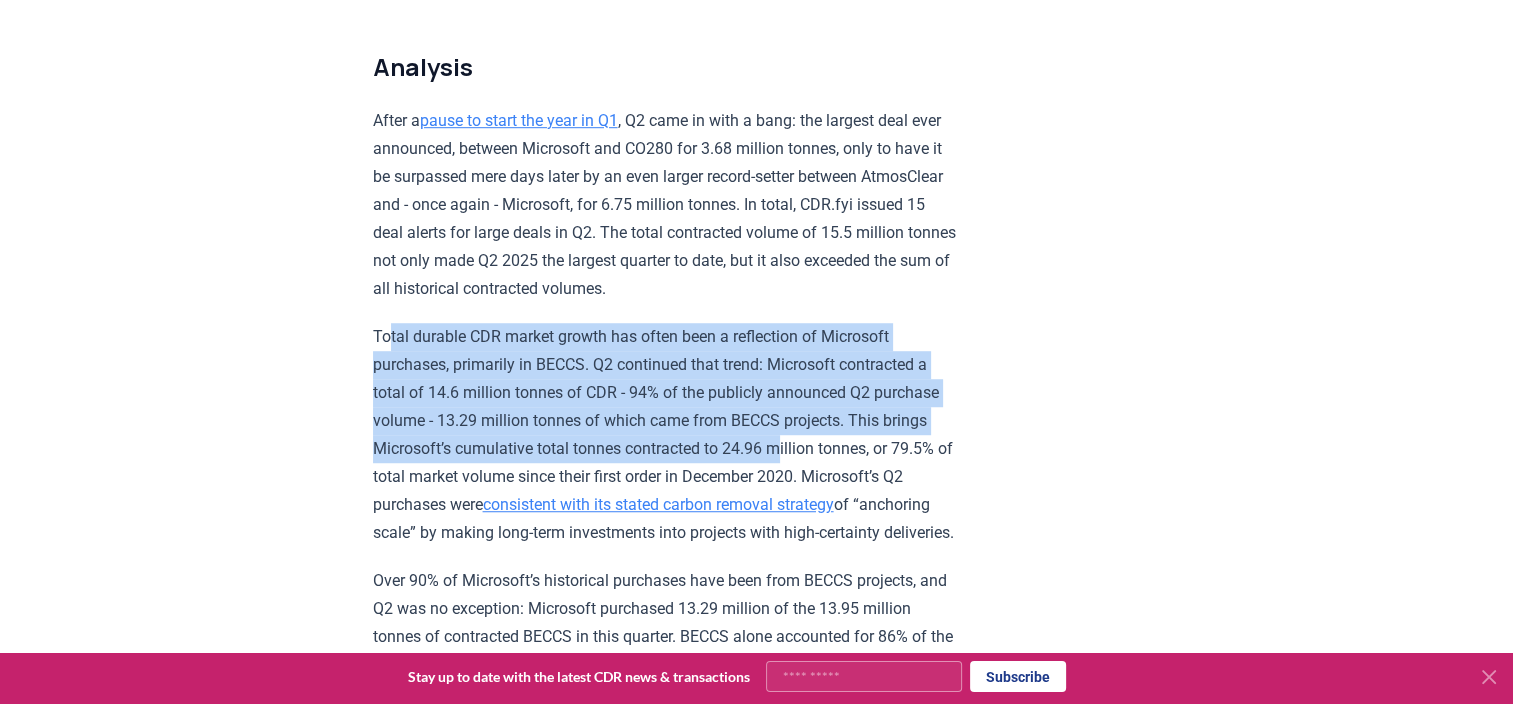 drag, startPoint x: 388, startPoint y: 363, endPoint x: 875, endPoint y: 471, distance: 498.83163 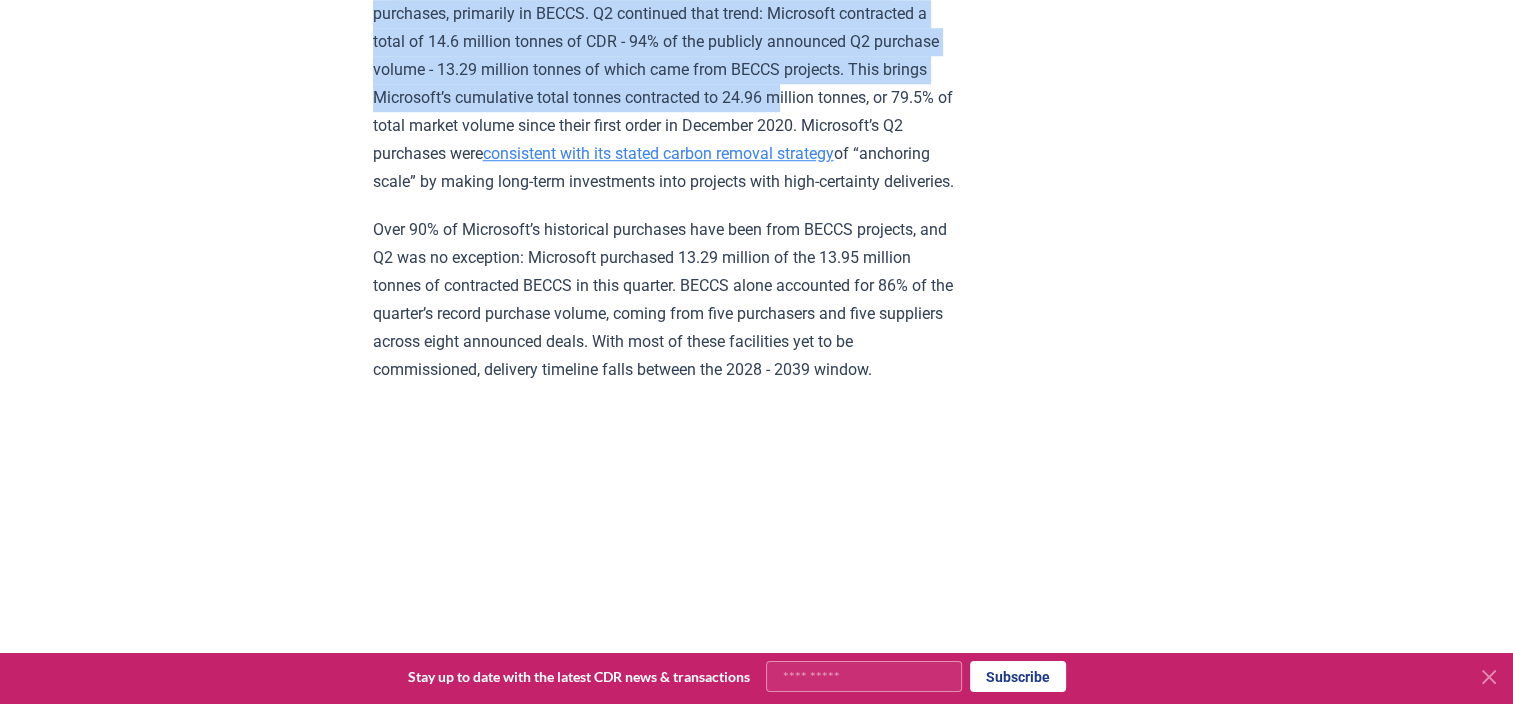 scroll, scrollTop: 1700, scrollLeft: 0, axis: vertical 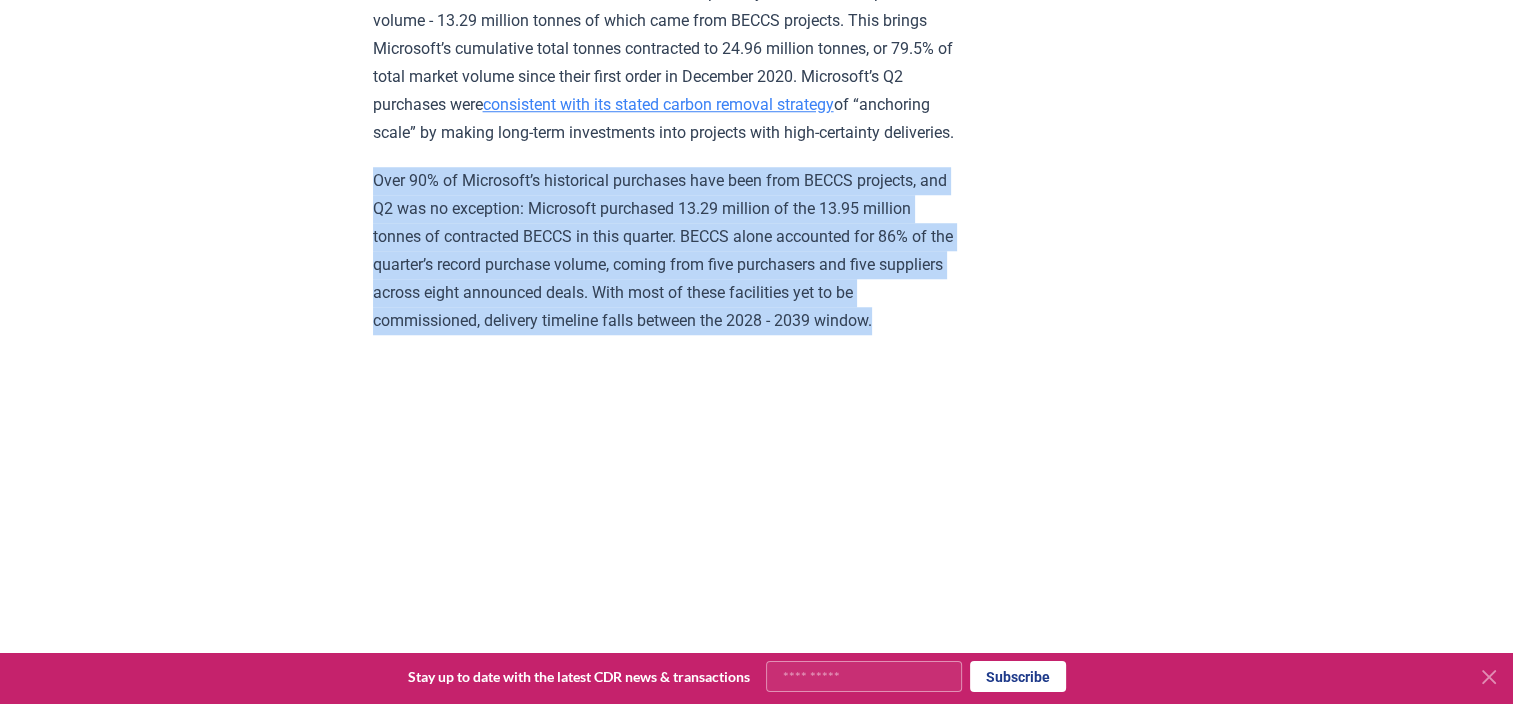 drag, startPoint x: 365, startPoint y: 232, endPoint x: 1067, endPoint y: 360, distance: 713.5741 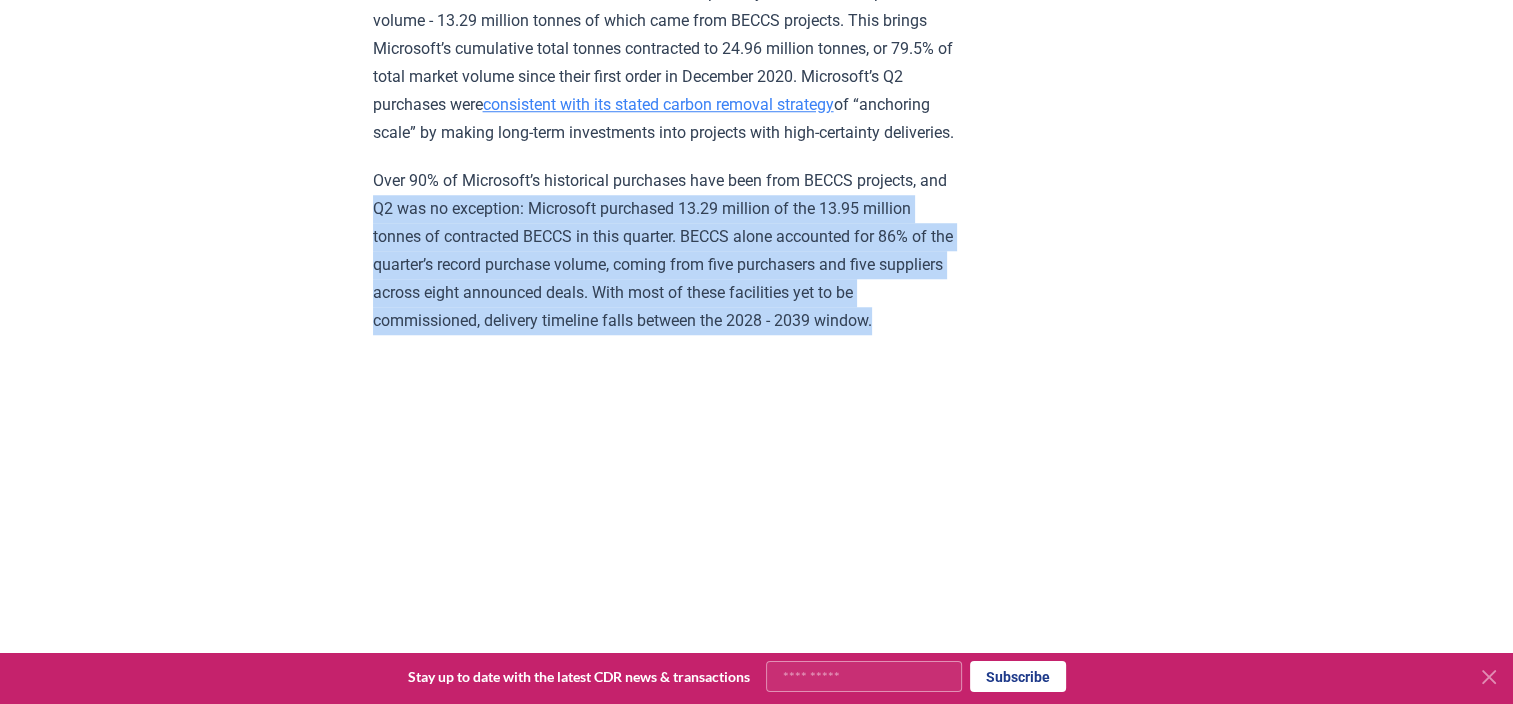 drag, startPoint x: 396, startPoint y: 265, endPoint x: 1141, endPoint y: 370, distance: 752.3629 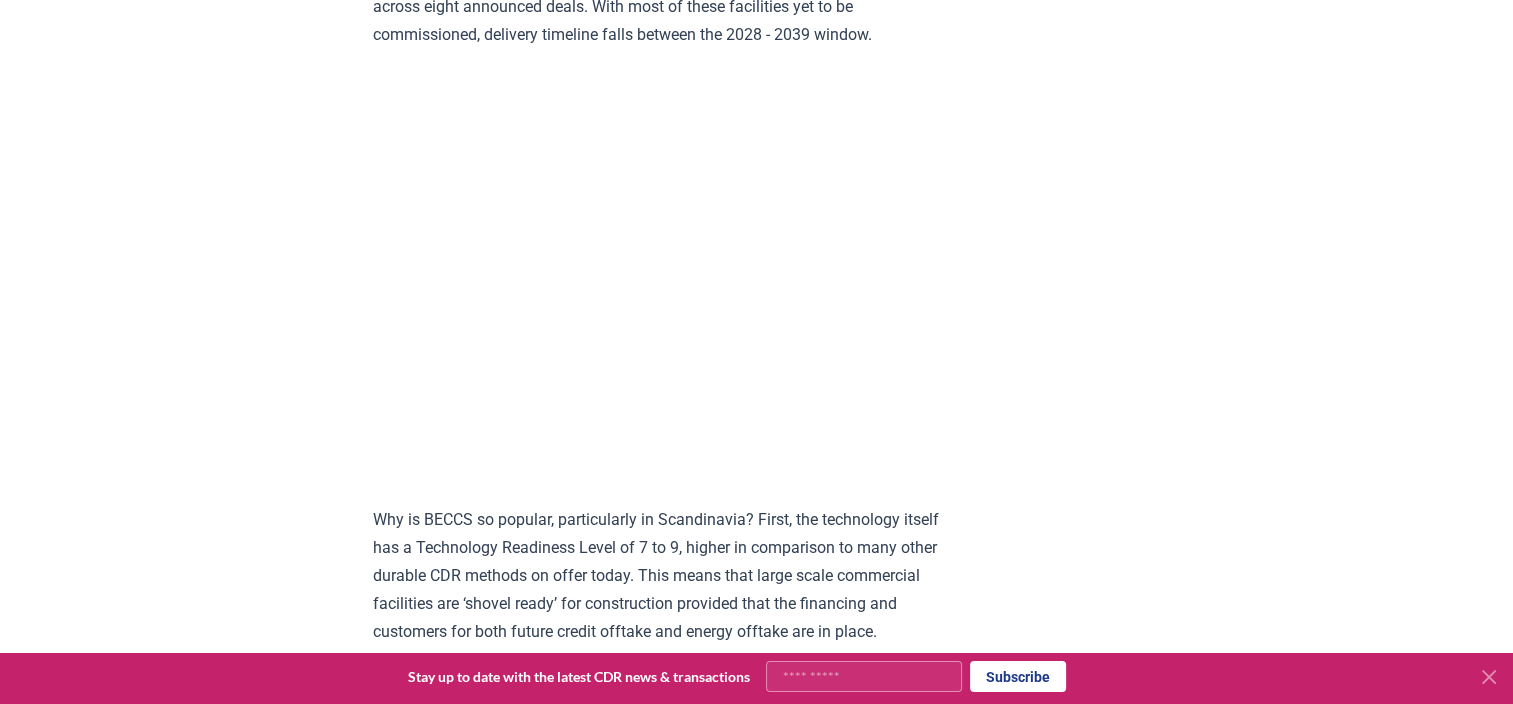 scroll, scrollTop: 2200, scrollLeft: 0, axis: vertical 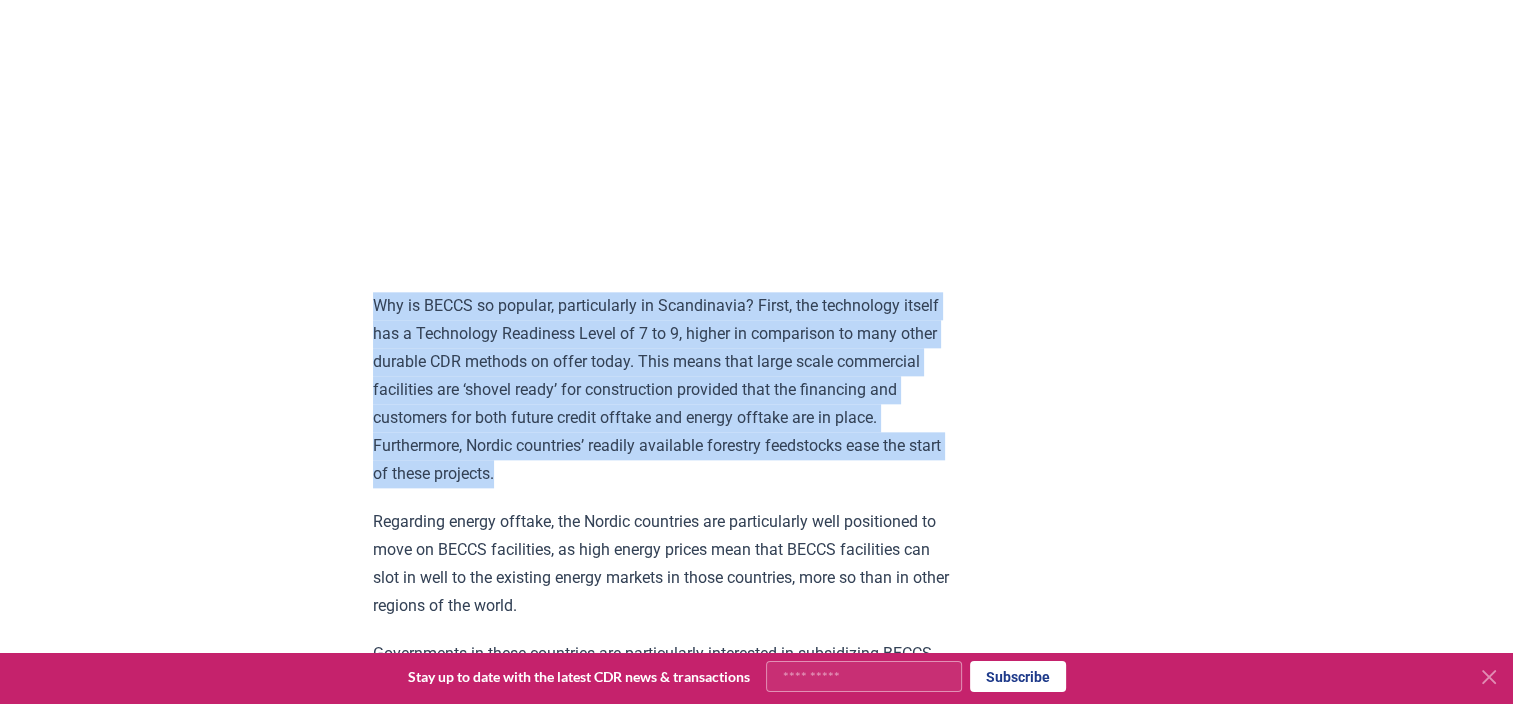 drag, startPoint x: 369, startPoint y: 356, endPoint x: 1126, endPoint y: 536, distance: 778.106 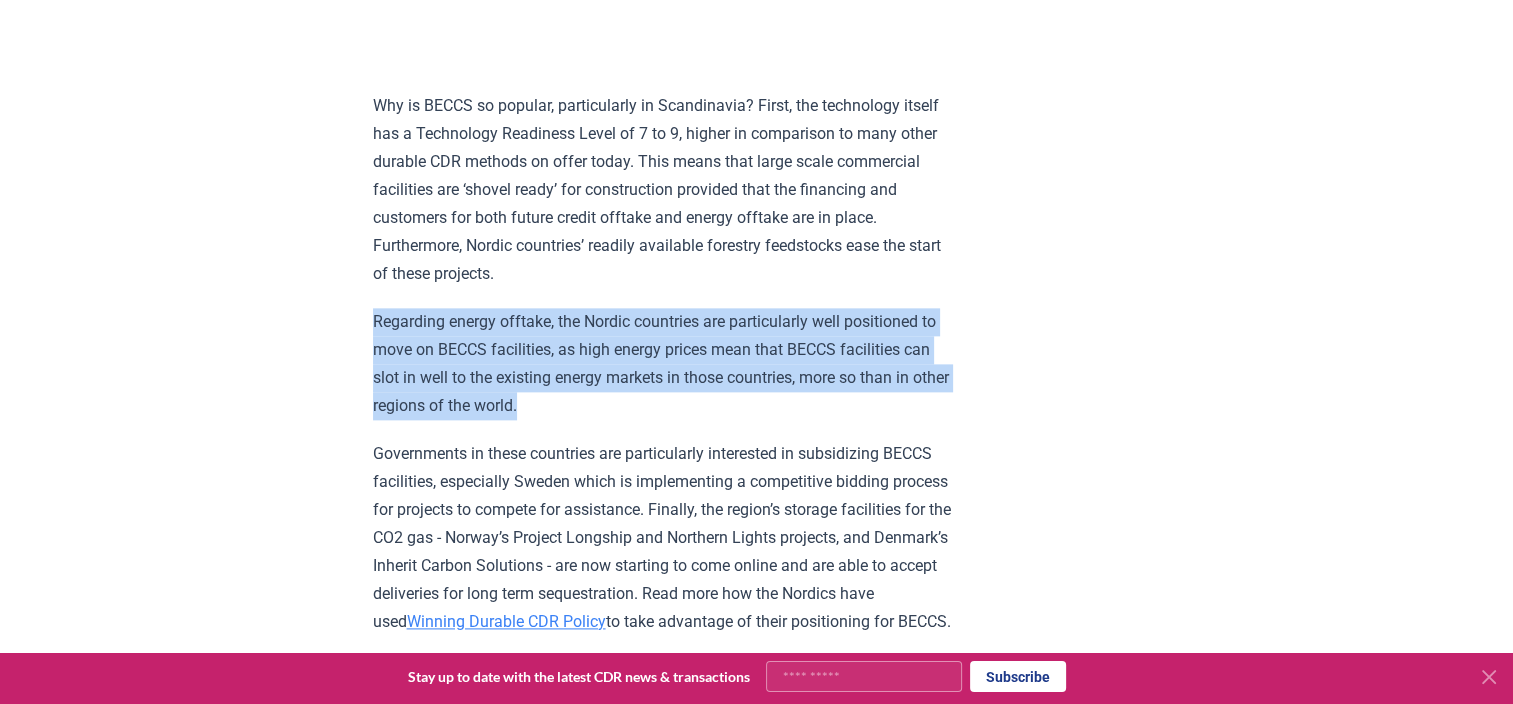 drag, startPoint x: 415, startPoint y: 385, endPoint x: 765, endPoint y: 451, distance: 356.1685 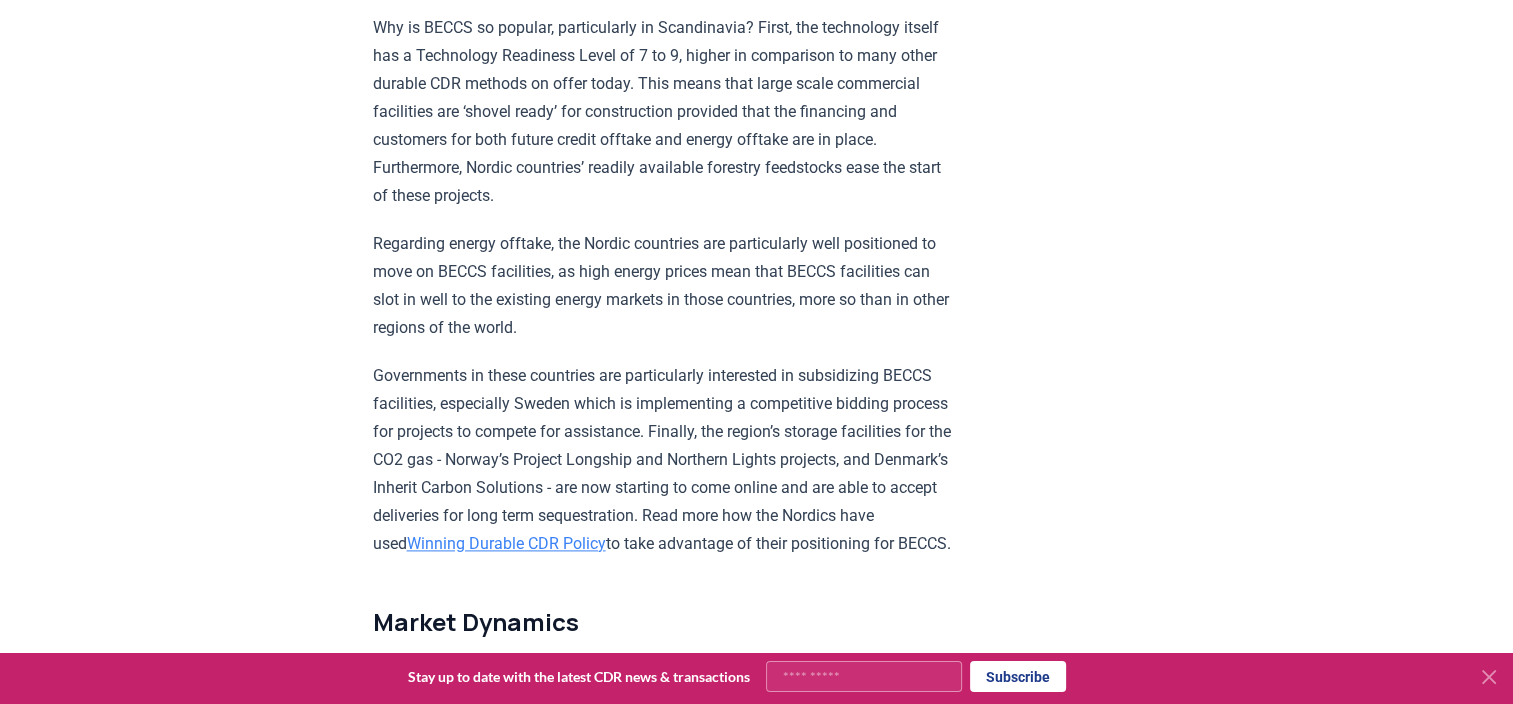 scroll, scrollTop: 2600, scrollLeft: 0, axis: vertical 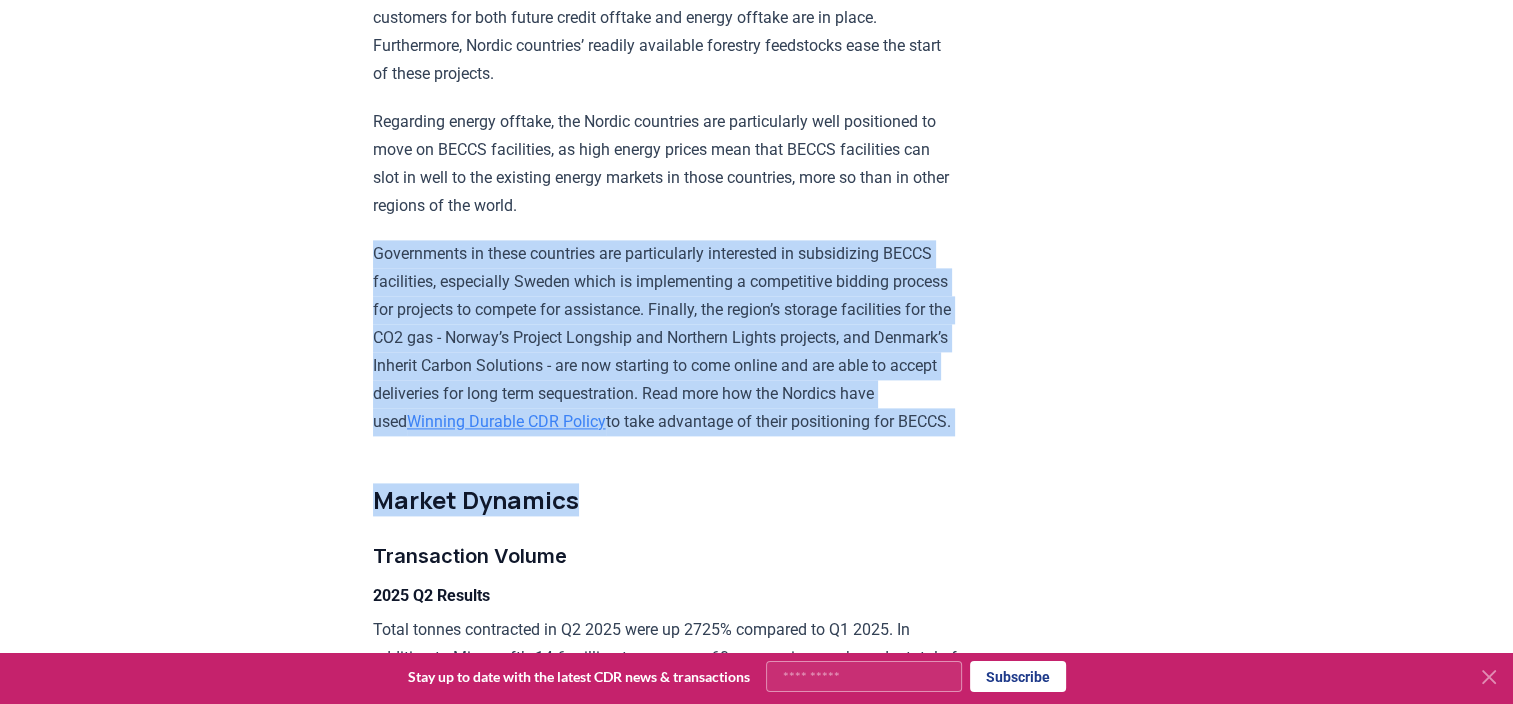 drag, startPoint x: 364, startPoint y: 304, endPoint x: 976, endPoint y: 517, distance: 648.00696 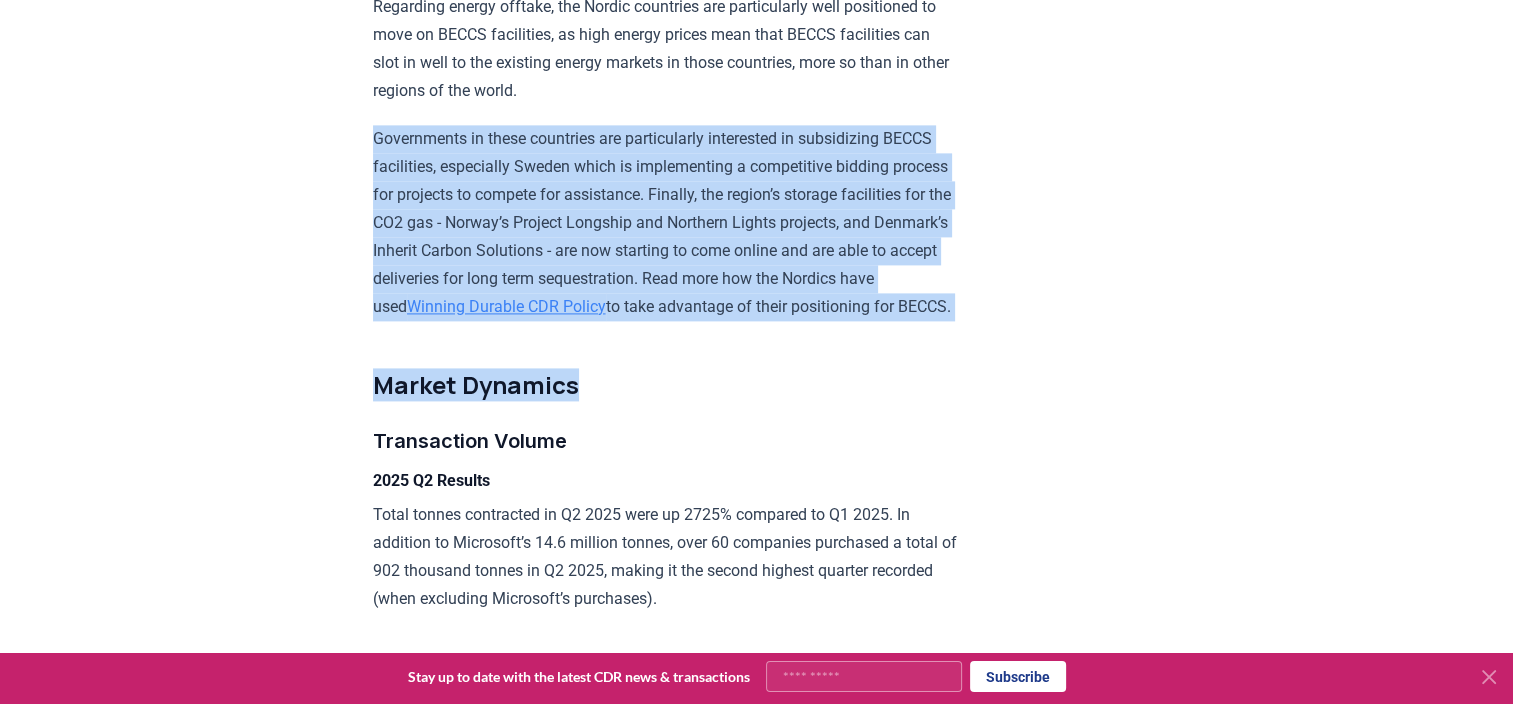 scroll, scrollTop: 2900, scrollLeft: 0, axis: vertical 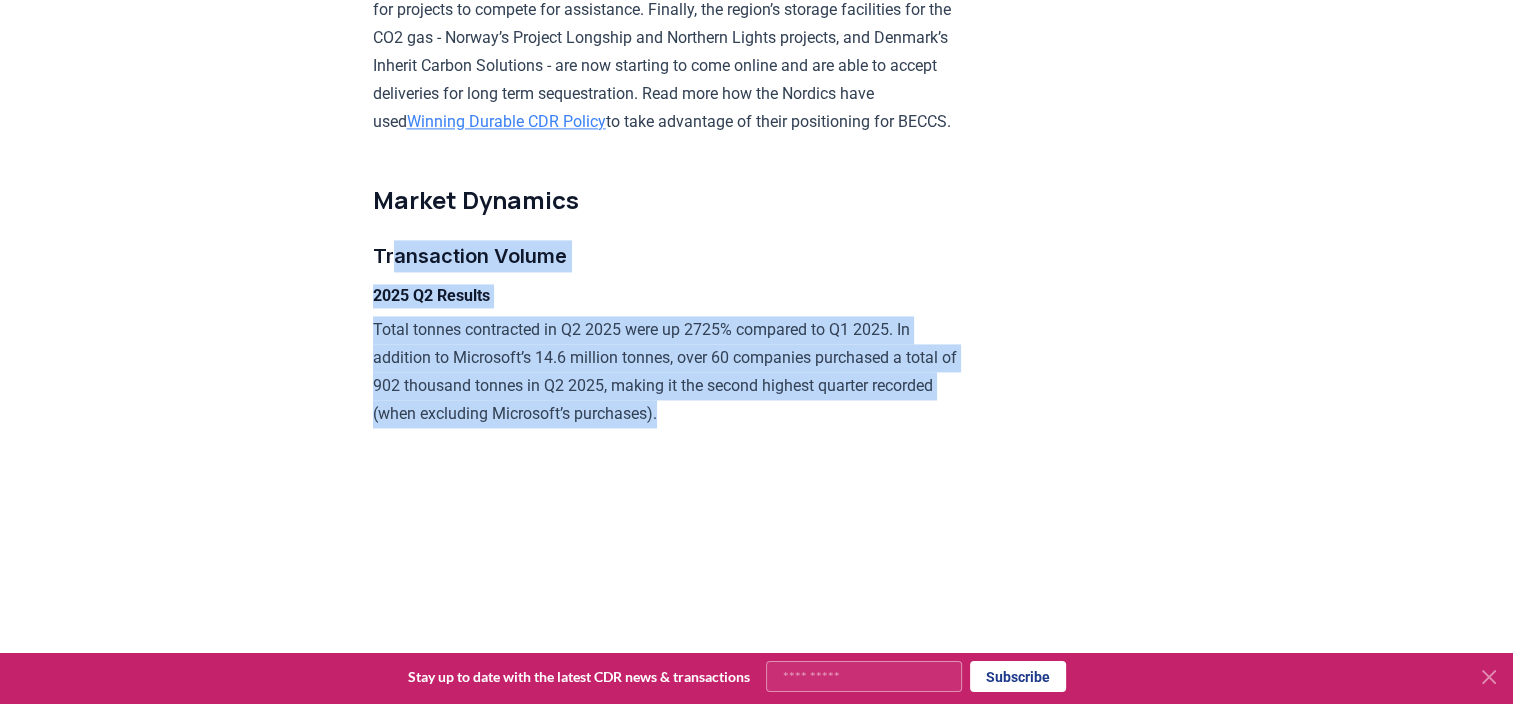 drag, startPoint x: 394, startPoint y: 347, endPoint x: 766, endPoint y: 483, distance: 396.0808 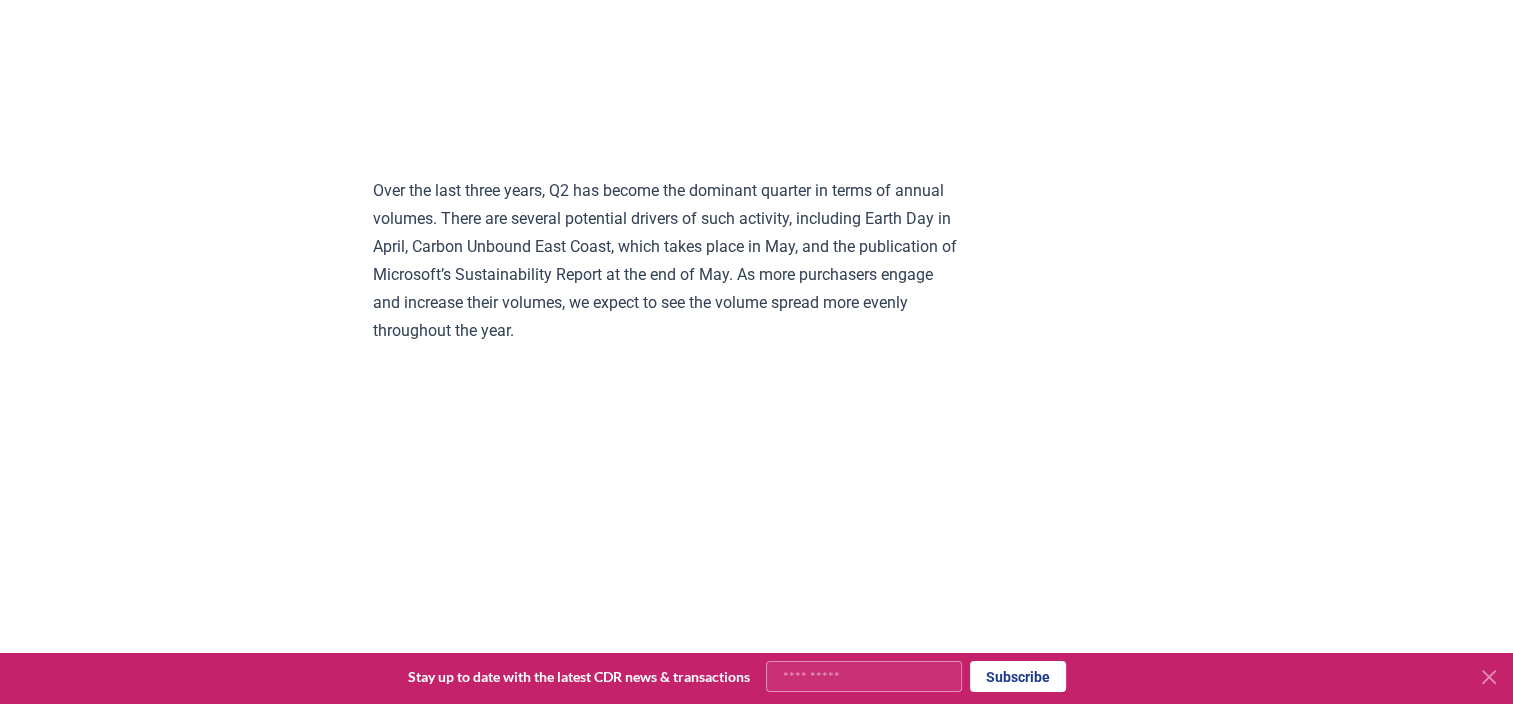 scroll, scrollTop: 3700, scrollLeft: 0, axis: vertical 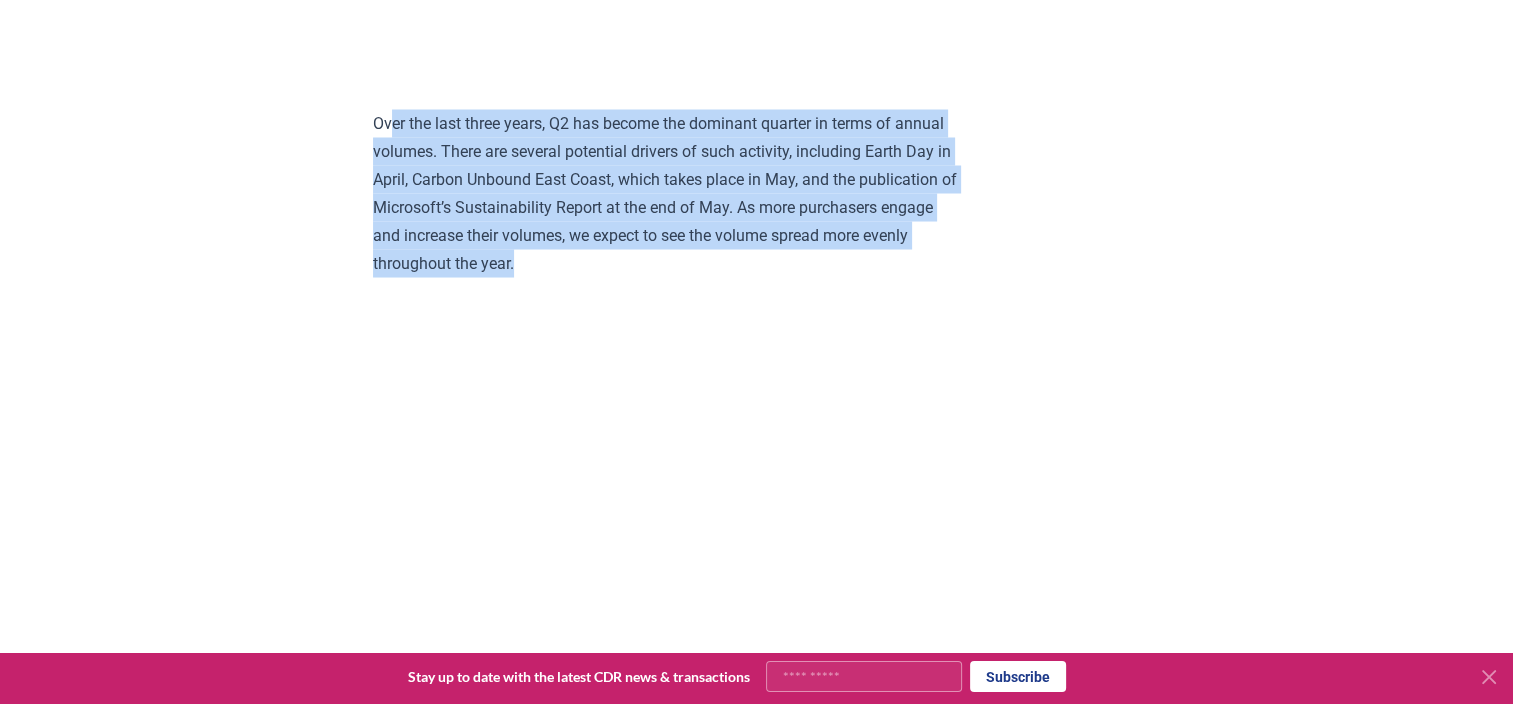 drag, startPoint x: 393, startPoint y: 201, endPoint x: 925, endPoint y: 332, distance: 547.8914 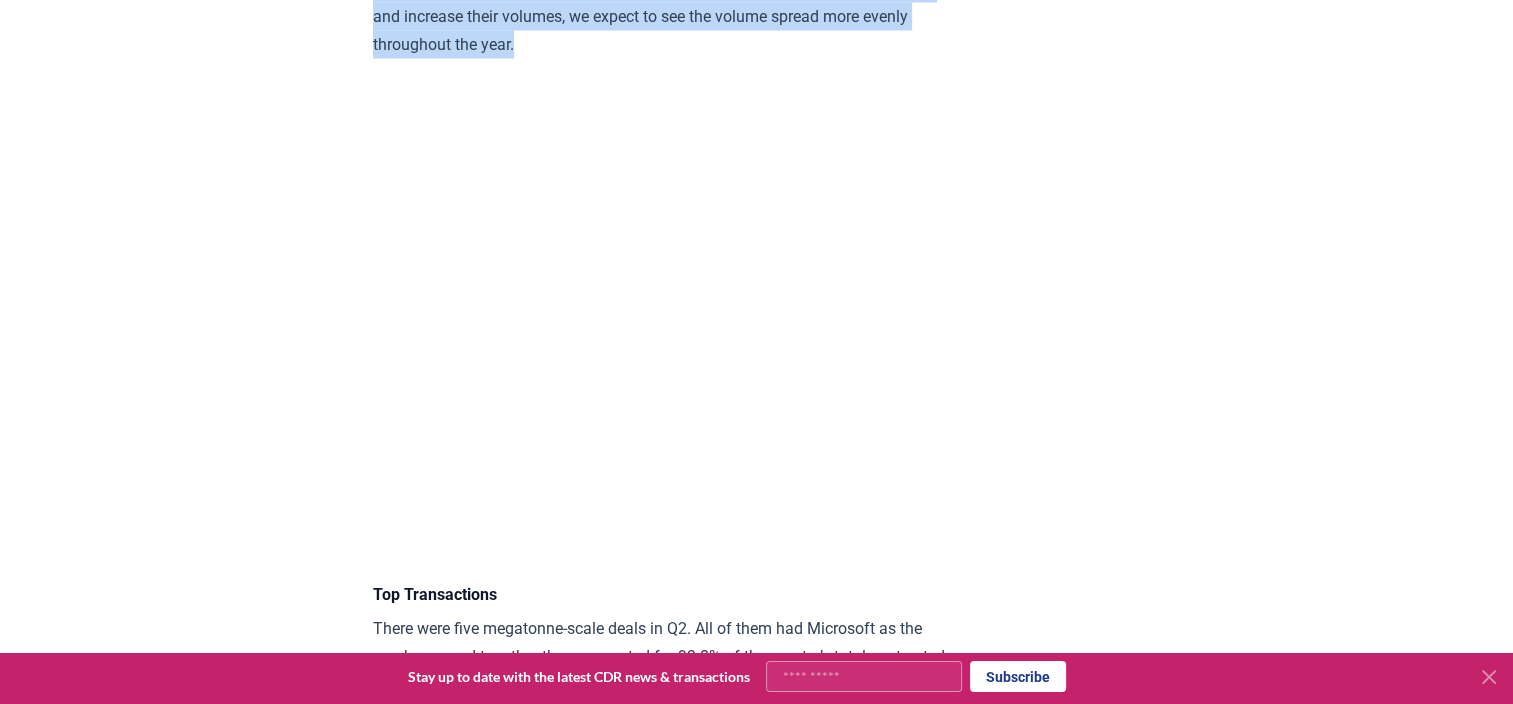 scroll, scrollTop: 4300, scrollLeft: 0, axis: vertical 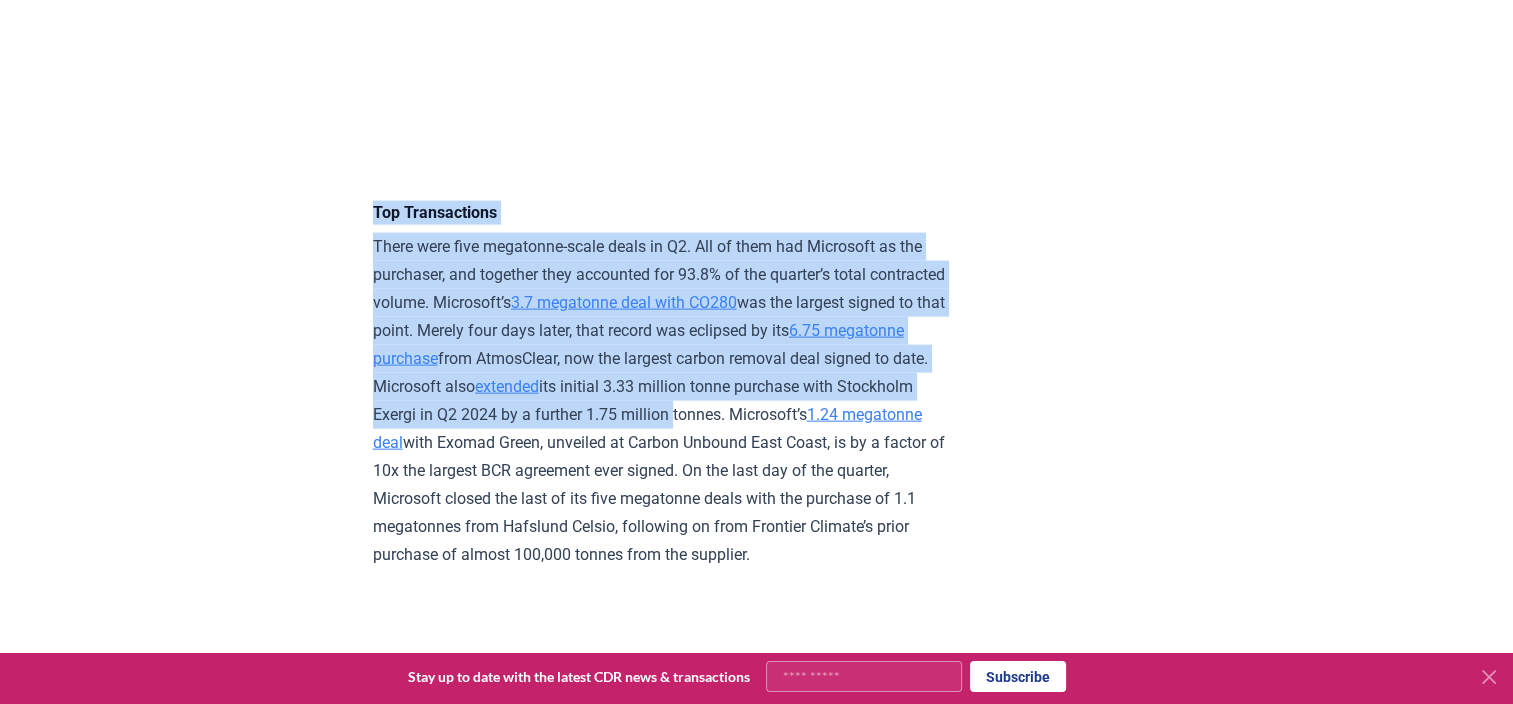 drag, startPoint x: 366, startPoint y: 297, endPoint x: 929, endPoint y: 504, distance: 599.8483 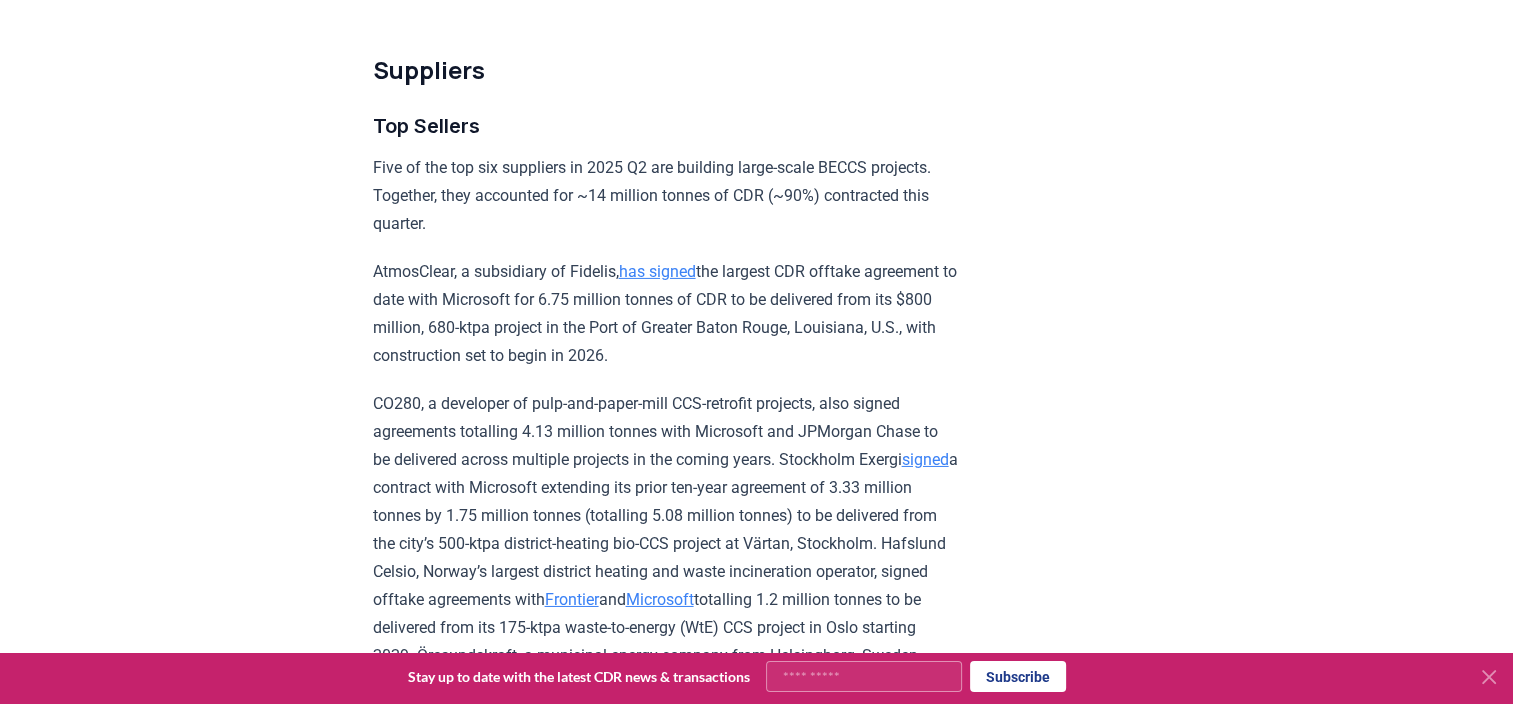 scroll, scrollTop: 6600, scrollLeft: 0, axis: vertical 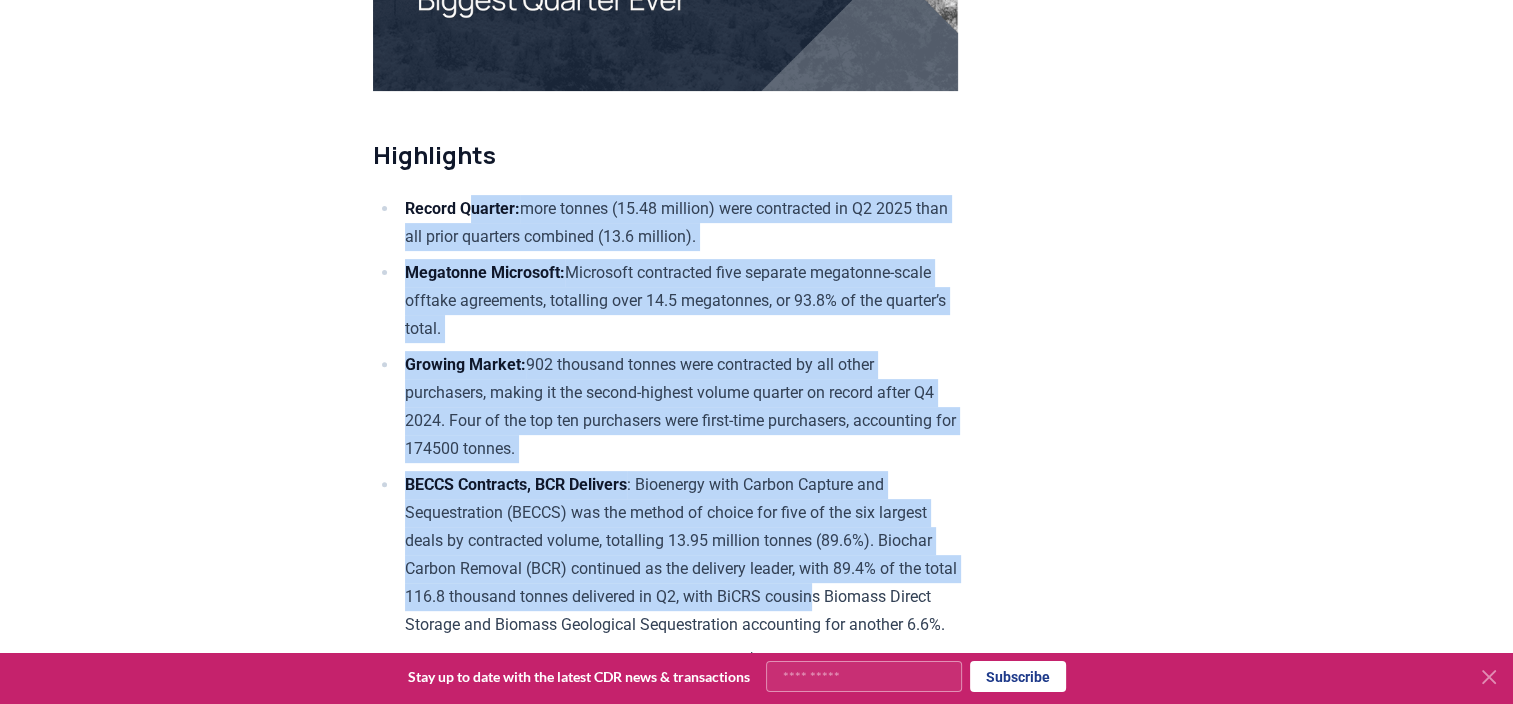 drag, startPoint x: 470, startPoint y: 207, endPoint x: 864, endPoint y: 589, distance: 548.78046 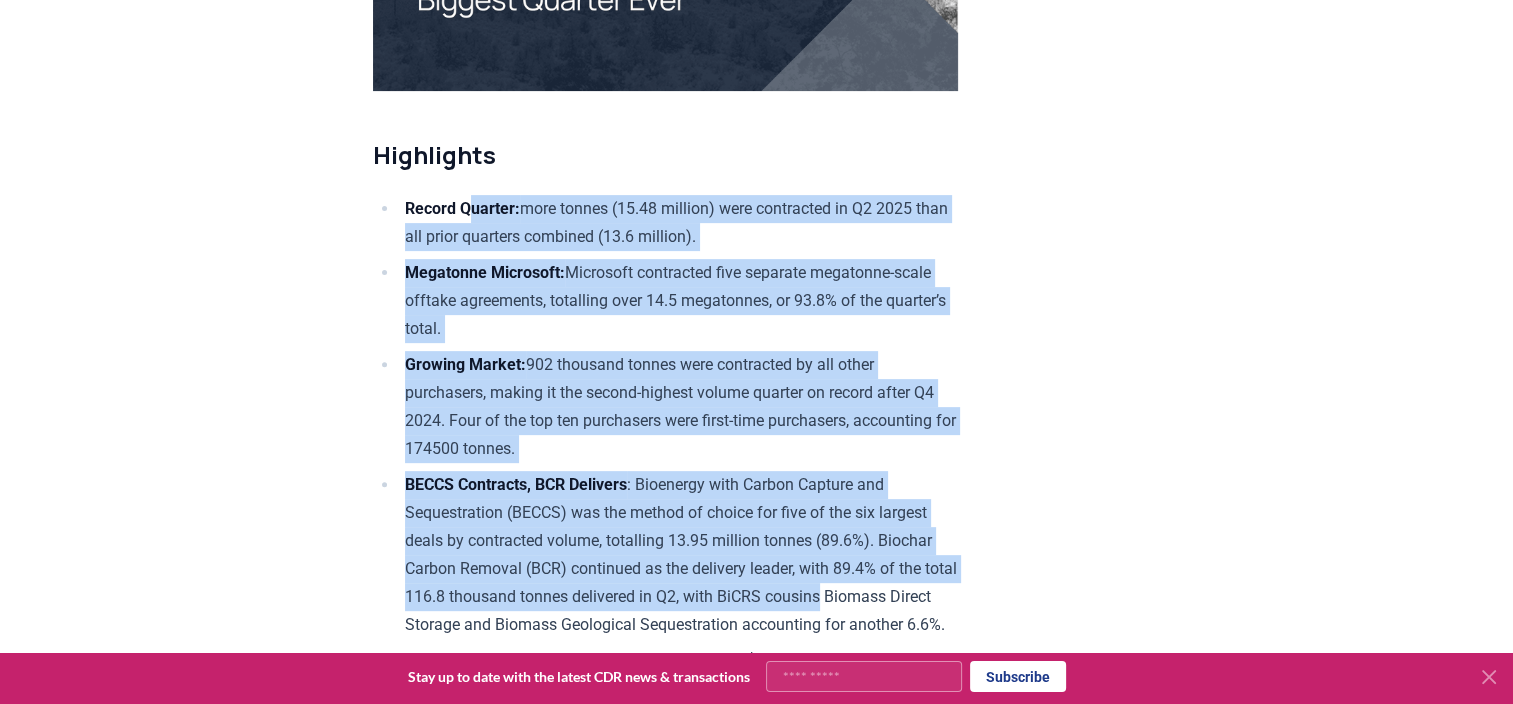 drag, startPoint x: 864, startPoint y: 589, endPoint x: 747, endPoint y: 546, distance: 124.65151 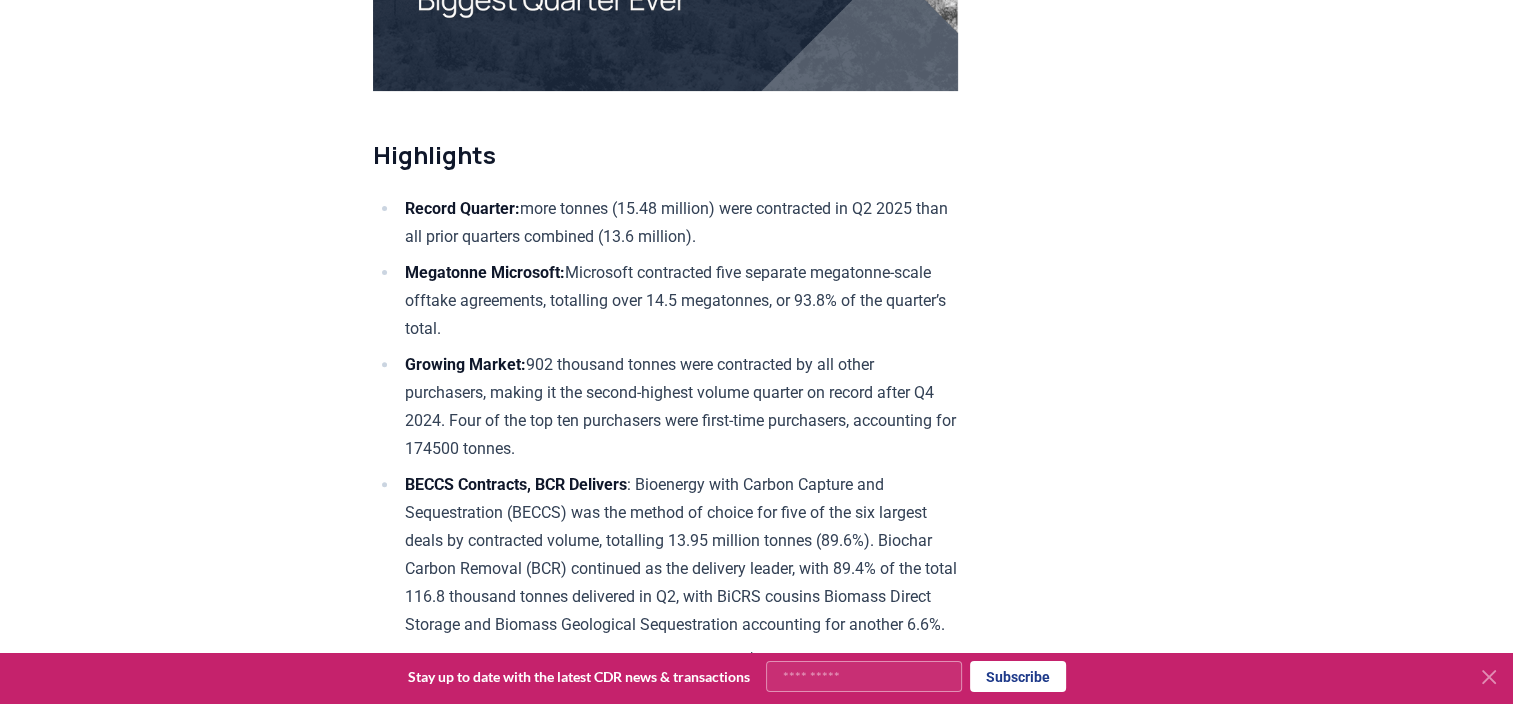click on "July 24, 2025 2025 Q2 Durable CDR Market Update - Biggest Quarter Ever Highlights Record Quarter:  more tonnes (15.48 million) were contracted in Q2 2025 than all prior quarters combined (13.6 million). Megatonne Microsoft:  Microsoft contracted five separate megatonne-scale offtake agreements, totalling over 14.5 megatonnes, or 93.8% of the quarter’s total. Growing Market:  902 thousand tonnes were contracted by all other purchasers, making it the second-highest volume quarter on record after Q4 2024. Four of the top ten purchasers were first-time purchasers, accounting for 174500 tonnes. BECCS Contracts, BCR Delivers Investment slows:  8 CDR companies raised over $122 million in private investments, down from 24 companies ($137 million) last quarter. Analysis After a  pause to start the year in Q1 consistent with its stated carbon removal strategy  of “anchoring scale” by making long-term investments into projects with high-certainty deliveries. Winning Durable CDR Policy Market Dynamics extended . ," at bounding box center [757, 6168] 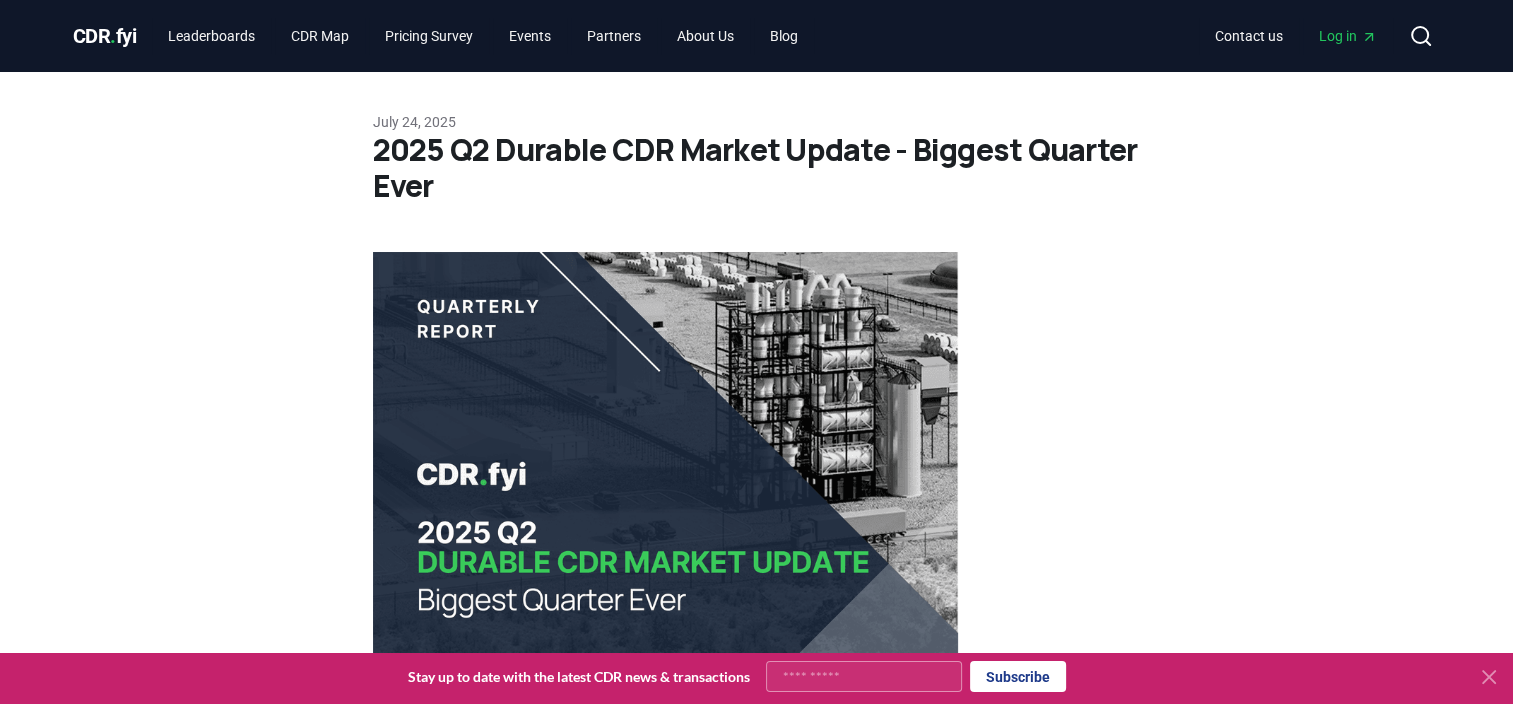 click at bounding box center [665, 471] 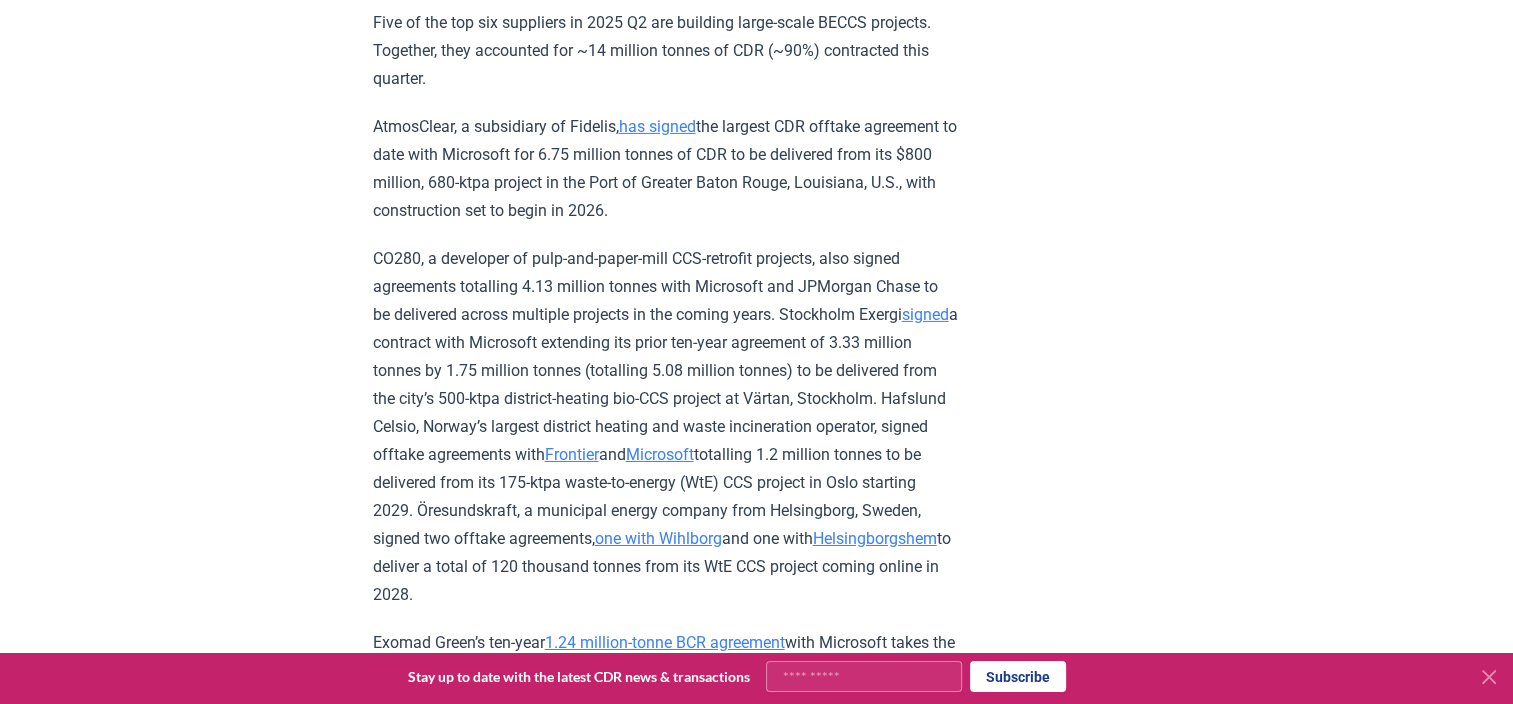 scroll, scrollTop: 5900, scrollLeft: 0, axis: vertical 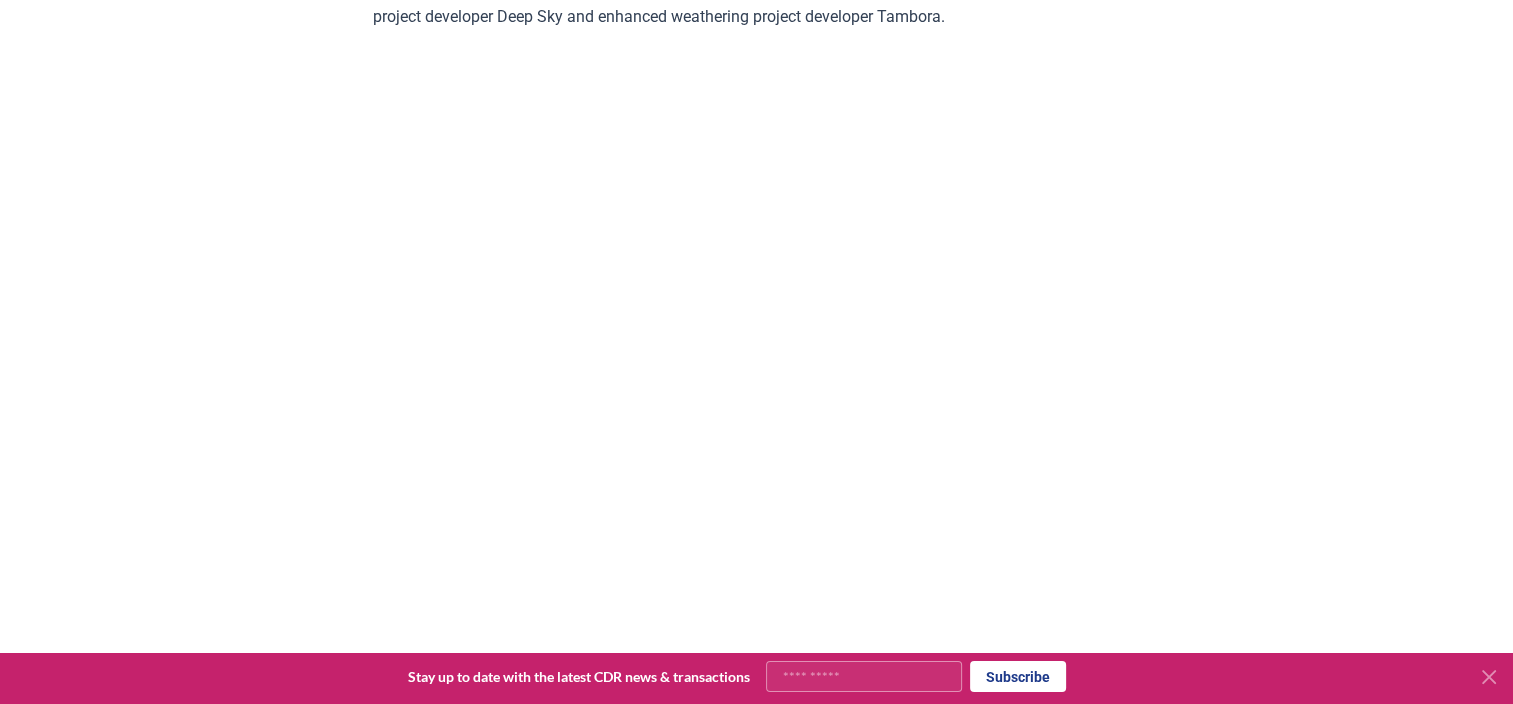 click on "July 24, 2025 2025 Q2 Durable CDR Market Update - Biggest Quarter Ever Highlights Record Quarter:  more tonnes (15.48 million) were contracted in Q2 2025 than all prior quarters combined (13.6 million). Megatonne Microsoft:  Microsoft contracted five separate megatonne-scale offtake agreements, totalling over 14.5 megatonnes, or 93.8% of the quarter’s total. Growing Market:  902 thousand tonnes were contracted by all other purchasers, making it the second-highest volume quarter on record after Q4 2024. Four of the top ten purchasers were first-time purchasers, accounting for 174500 tonnes. BECCS Contracts, BCR Delivers Investment slows:  8 CDR companies raised over $122 million in private investments, down from 24 companies ($137 million) last quarter. Analysis After a  pause to start the year in Q1 consistent with its stated carbon removal strategy  of “anchoring scale” by making long-term investments into projects with high-certainty deliveries. Winning Durable CDR Policy Market Dynamics extended . ," at bounding box center (757, 868) 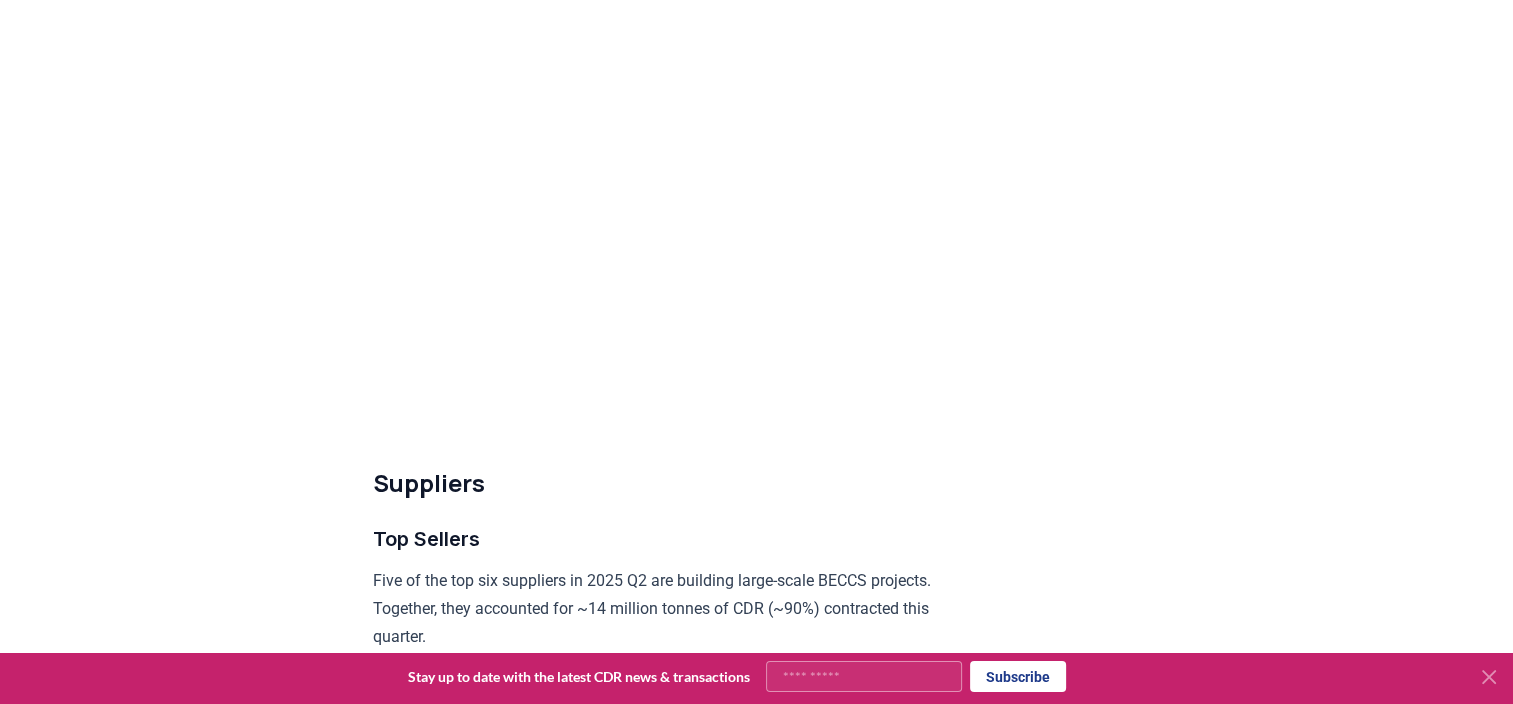 scroll, scrollTop: 6300, scrollLeft: 0, axis: vertical 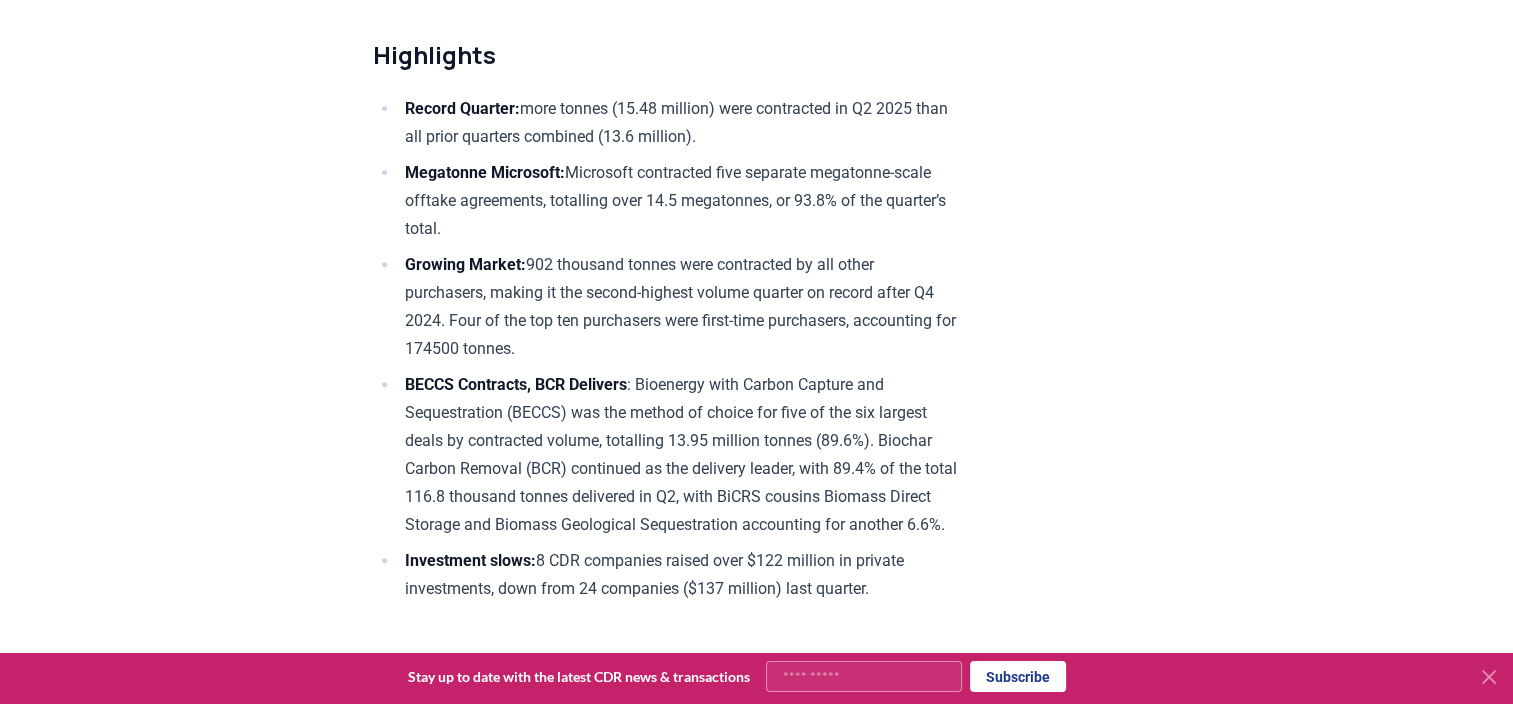 click on "July 24, 2025 2025 Q2 Durable CDR Market Update - Biggest Quarter Ever Highlights Record Quarter:  more tonnes (15.48 million) were contracted in Q2 2025 than all prior quarters combined (13.6 million). Megatonne Microsoft:  Microsoft contracted five separate megatonne-scale offtake agreements, totalling over 14.5 megatonnes, or 93.8% of the quarter’s total. Growing Market:  902 thousand tonnes were contracted by all other purchasers, making it the second-highest volume quarter on record after Q4 2024. Four of the top ten purchasers were first-time purchasers, accounting for 174500 tonnes. BECCS Contracts, BCR Delivers Investment slows:  8 CDR companies raised over $122 million in private investments, down from 24 companies ($137 million) last quarter. Analysis After a  pause to start the year in Q1 consistent with its stated carbon removal strategy  of “anchoring scale” by making long-term investments into projects with high-certainty deliveries. Winning Durable CDR Policy Market Dynamics extended . ," at bounding box center [757, 6068] 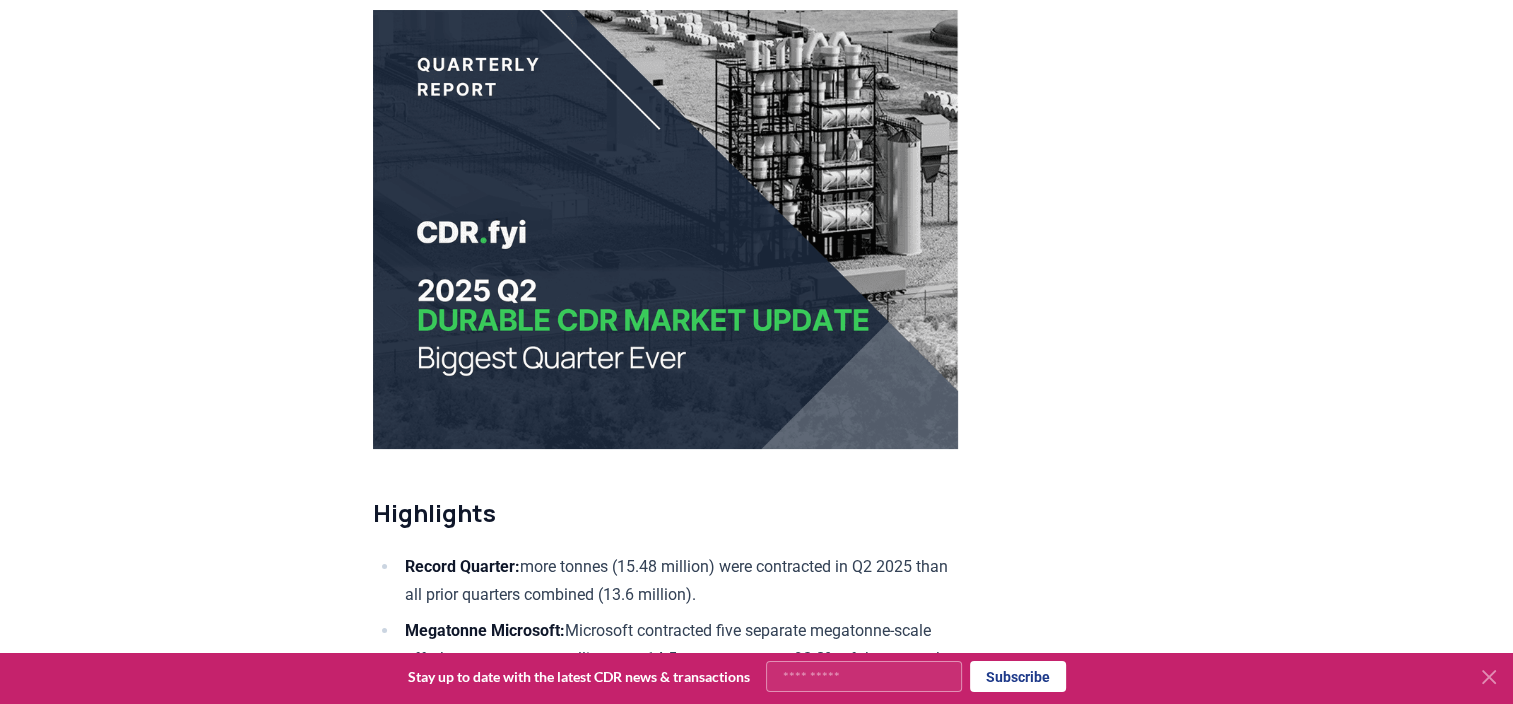 scroll, scrollTop: 100, scrollLeft: 0, axis: vertical 